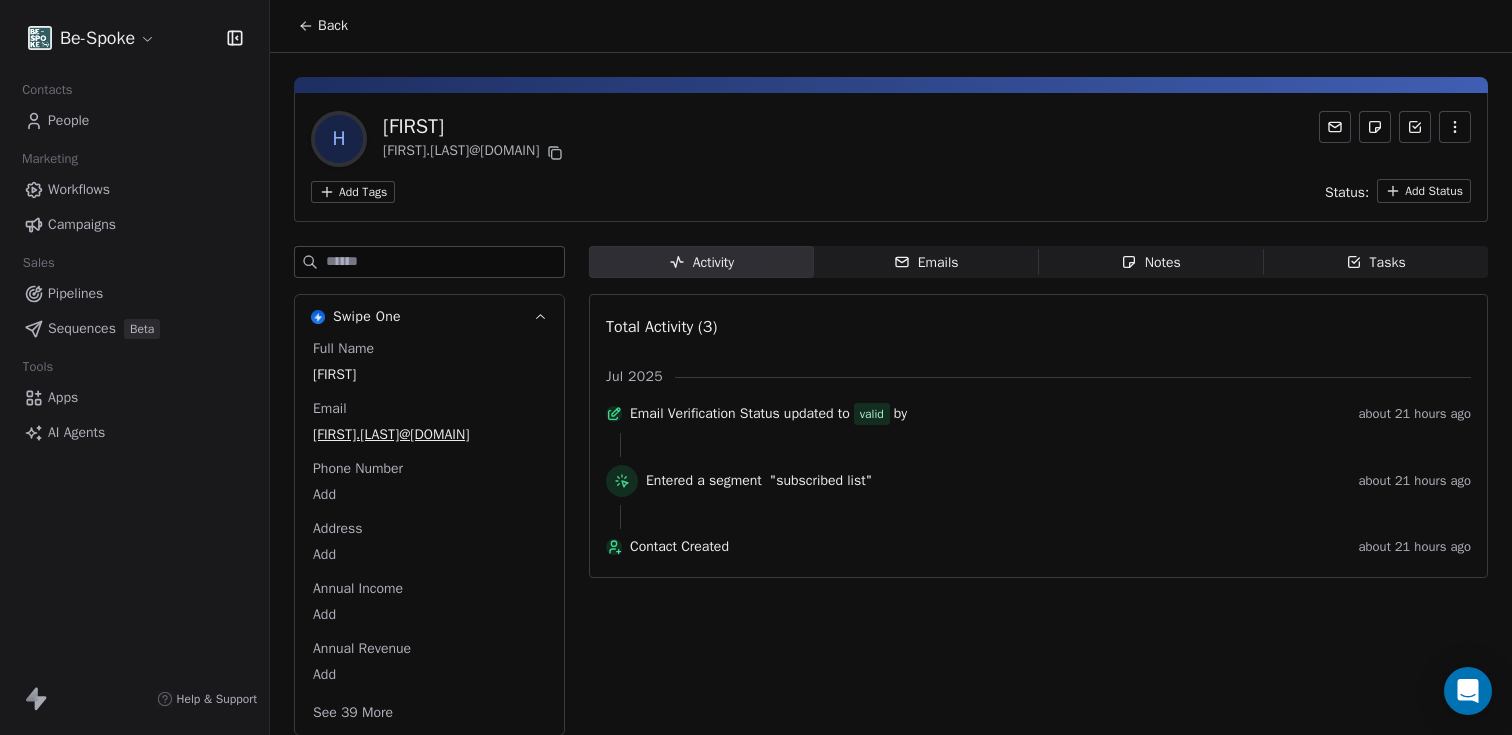 scroll, scrollTop: 0, scrollLeft: 0, axis: both 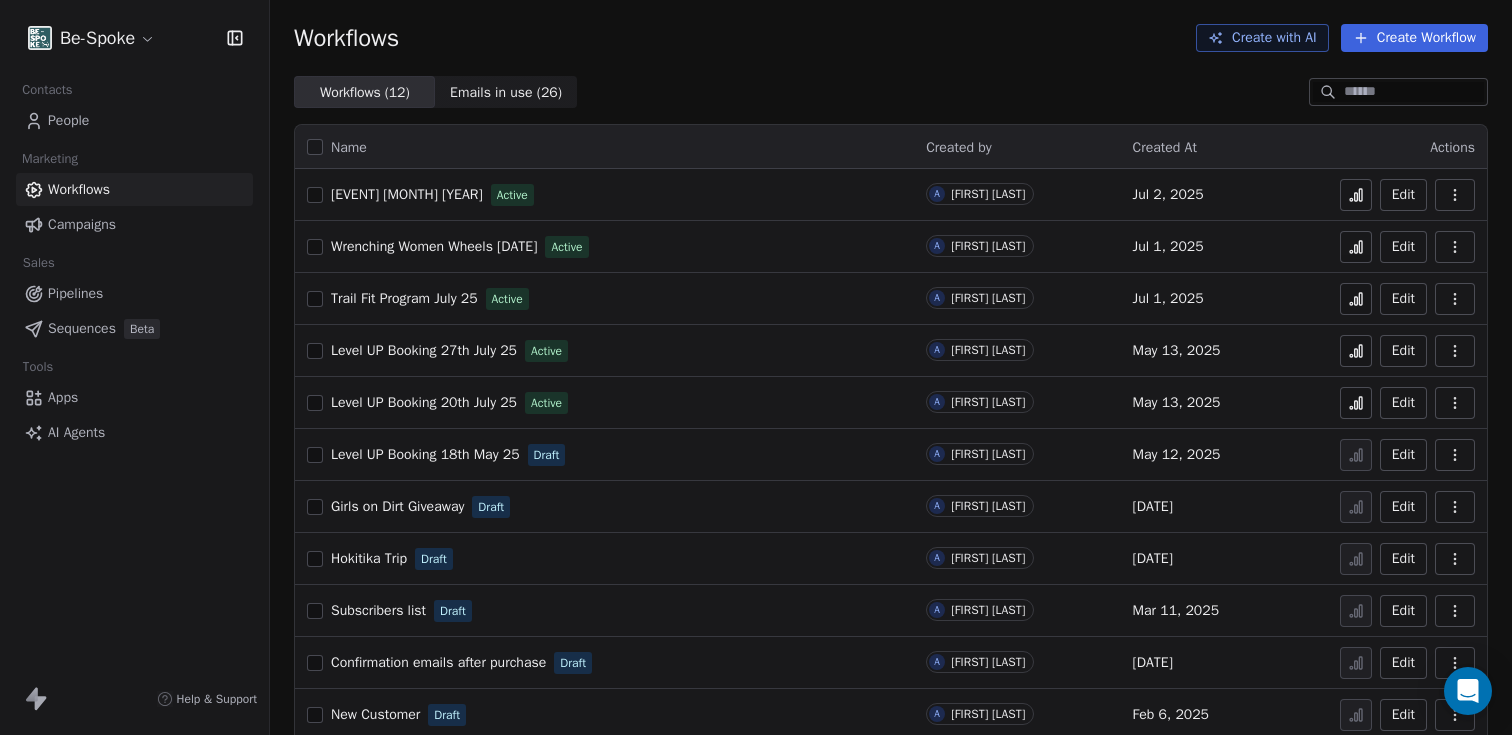 click on "People" at bounding box center [68, 120] 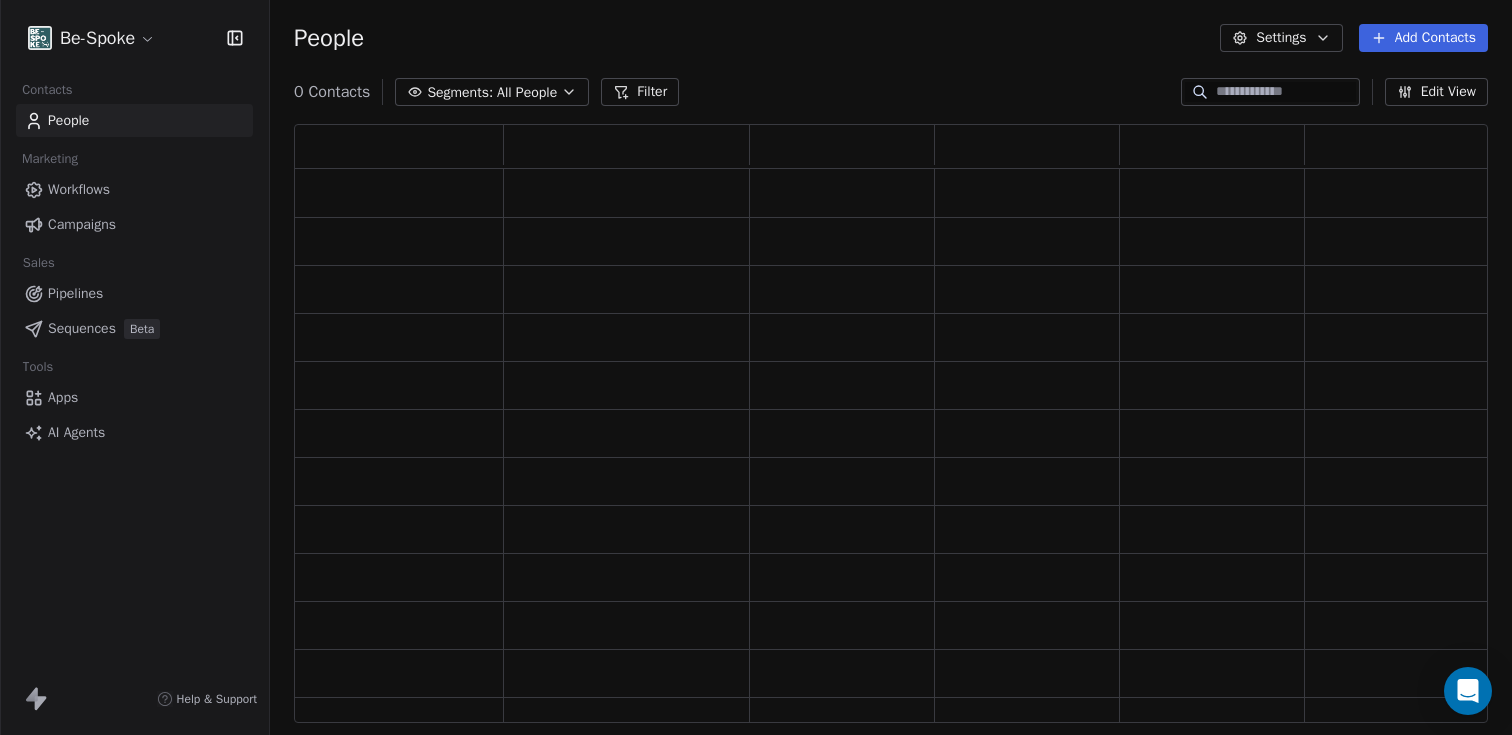 scroll, scrollTop: 16, scrollLeft: 16, axis: both 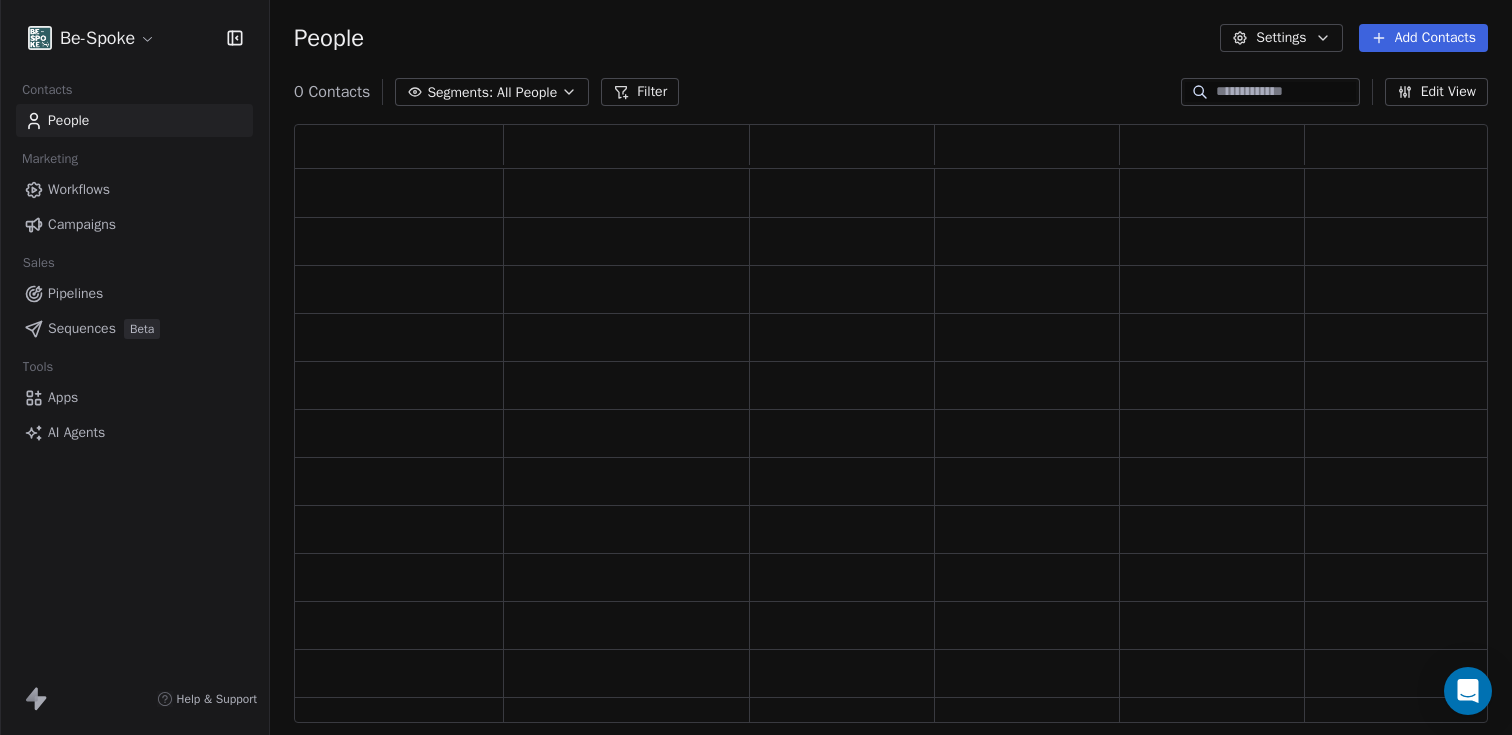 click on "Campaigns" at bounding box center [82, 224] 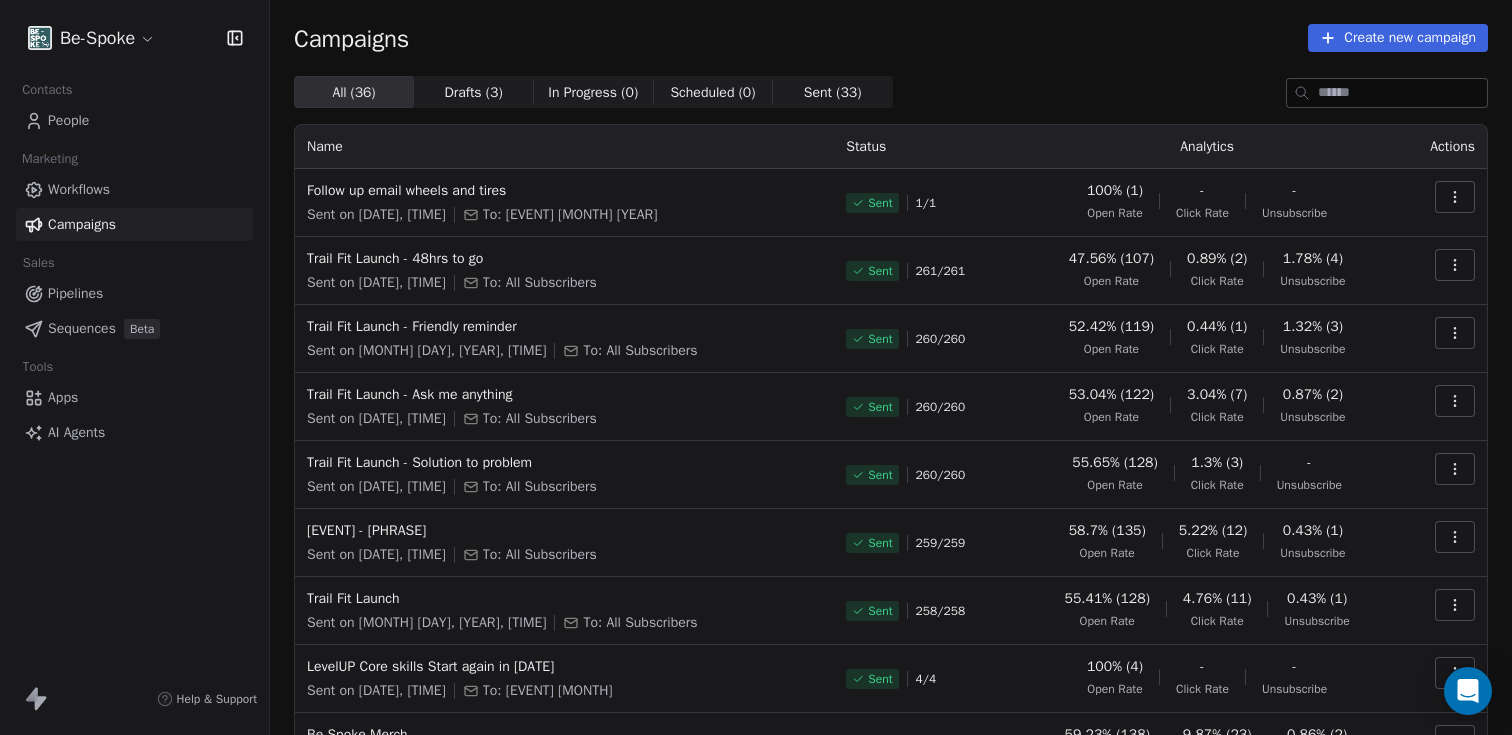 click on "1.78% (4)" at bounding box center (1313, 259) 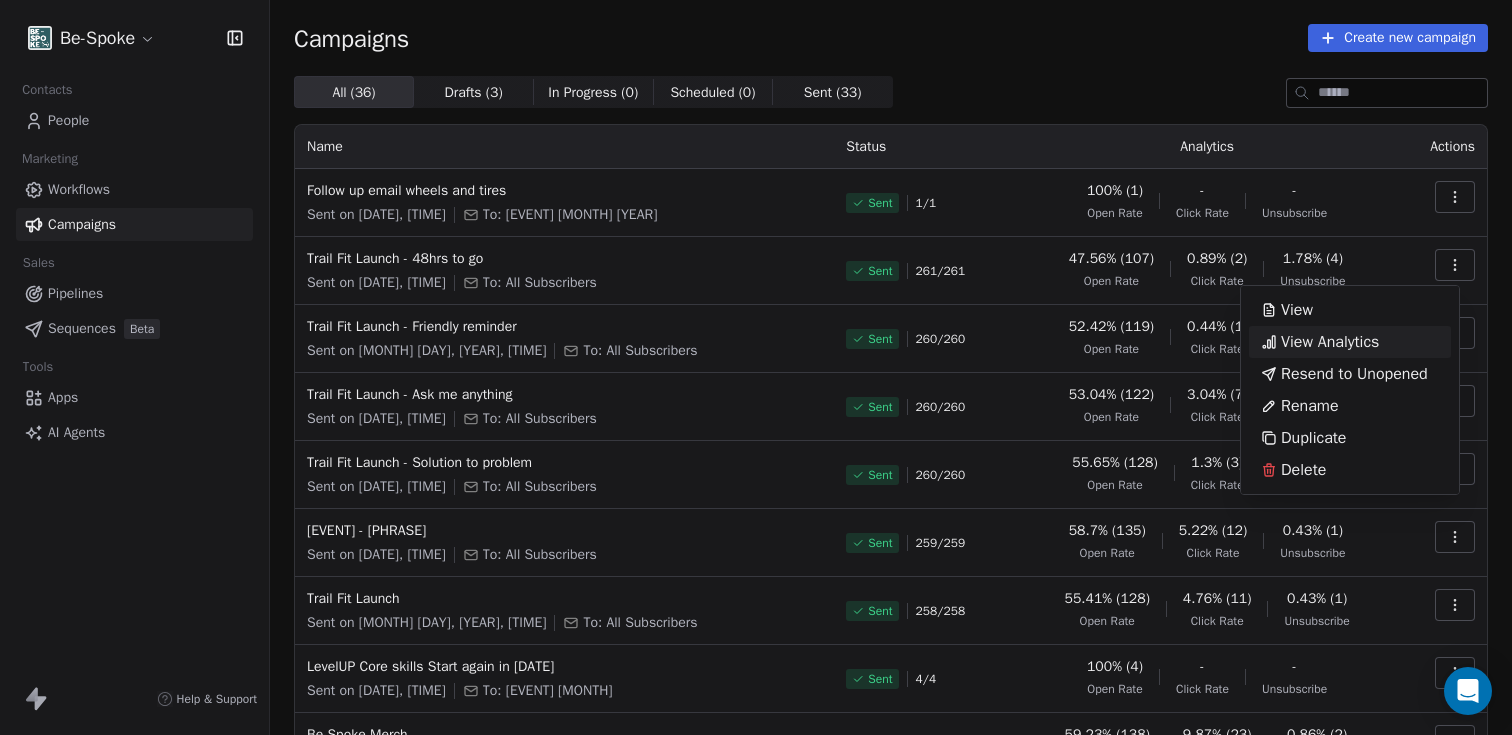 click on "View Analytics" at bounding box center [1330, 342] 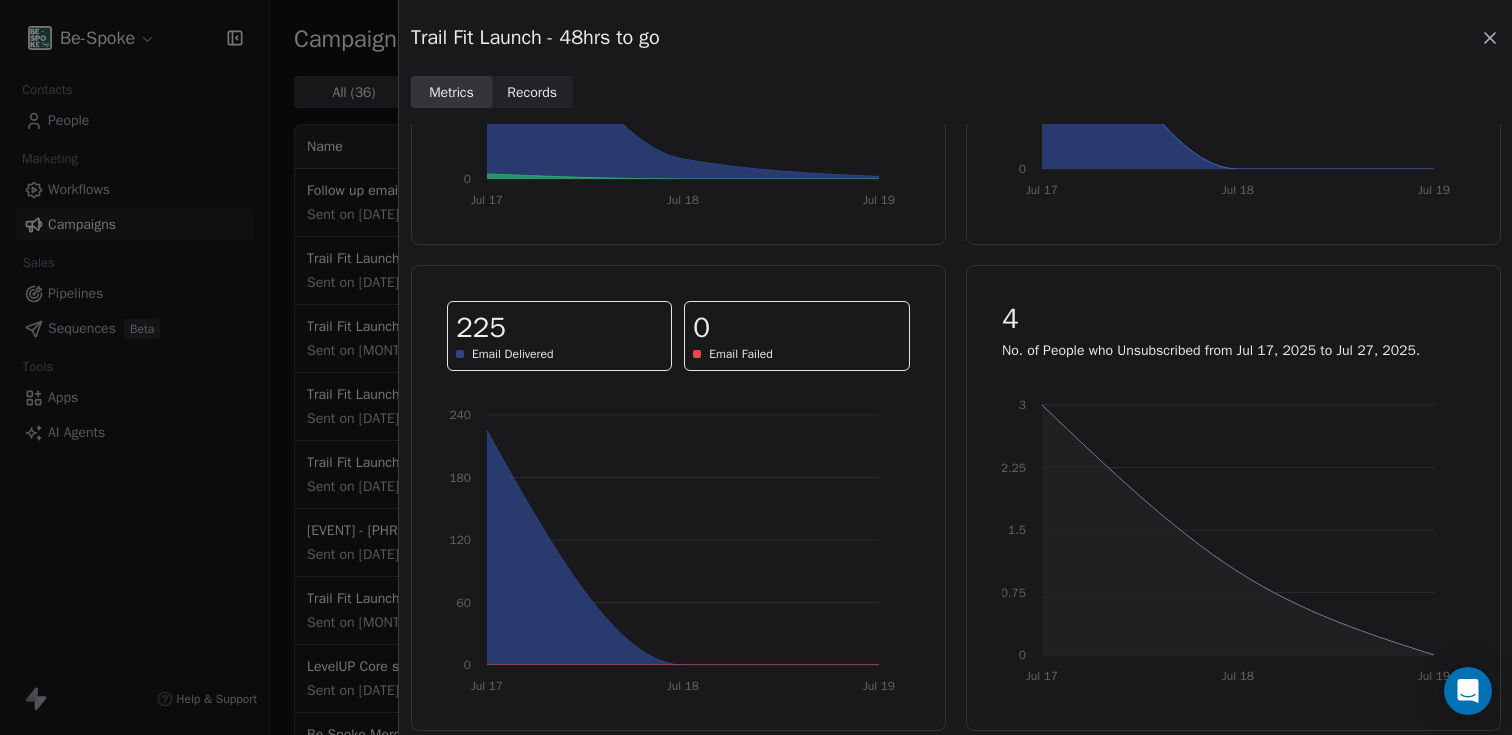 scroll, scrollTop: 365, scrollLeft: 0, axis: vertical 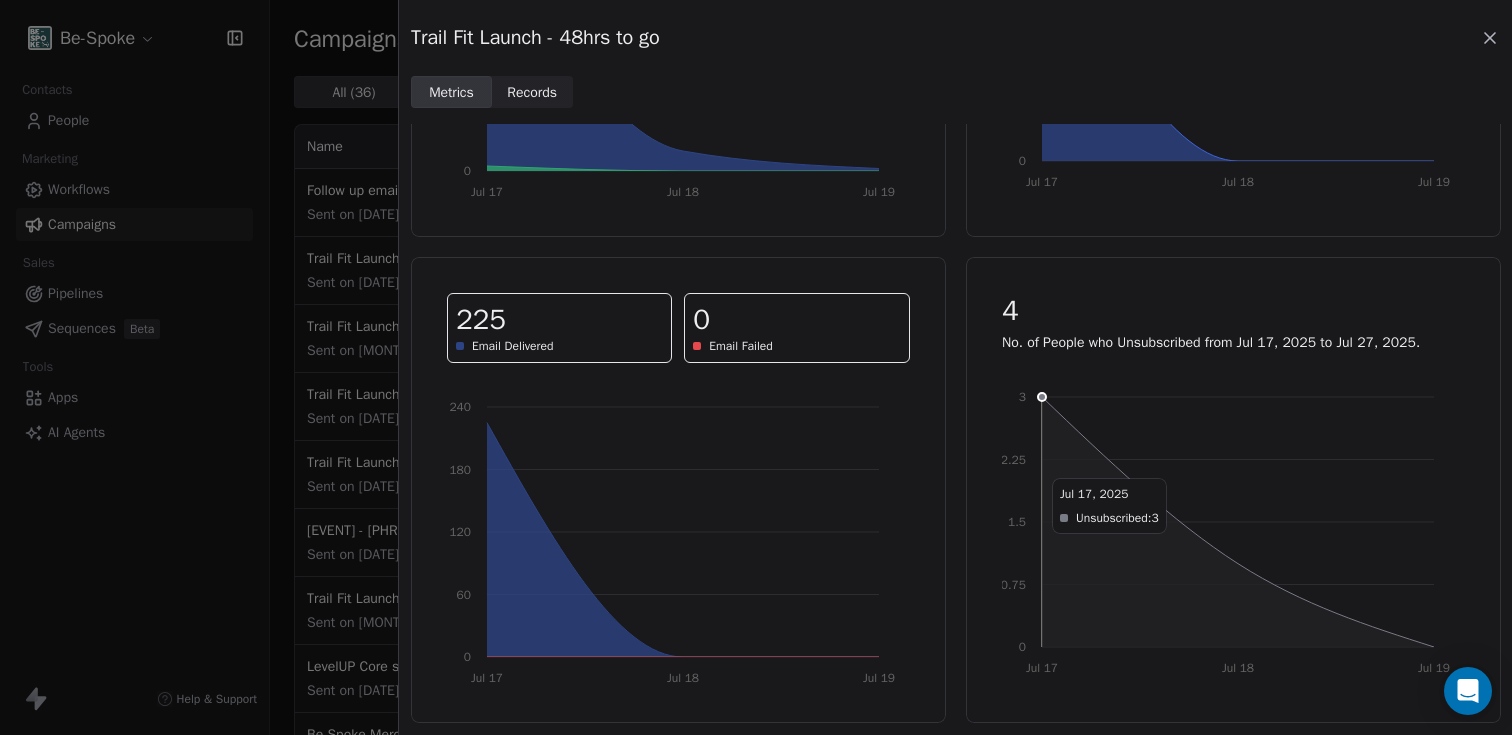 click 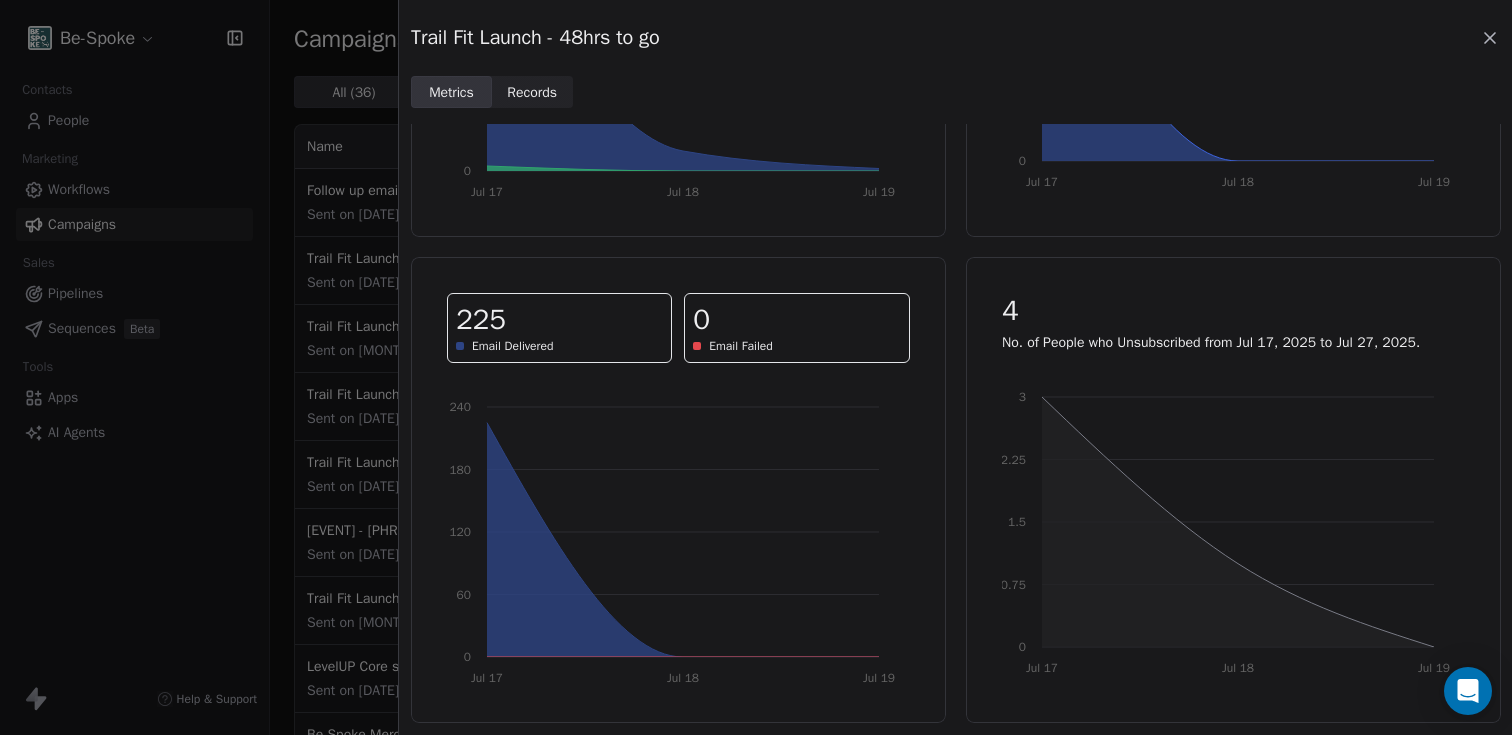 click on "4" at bounding box center [1010, 311] 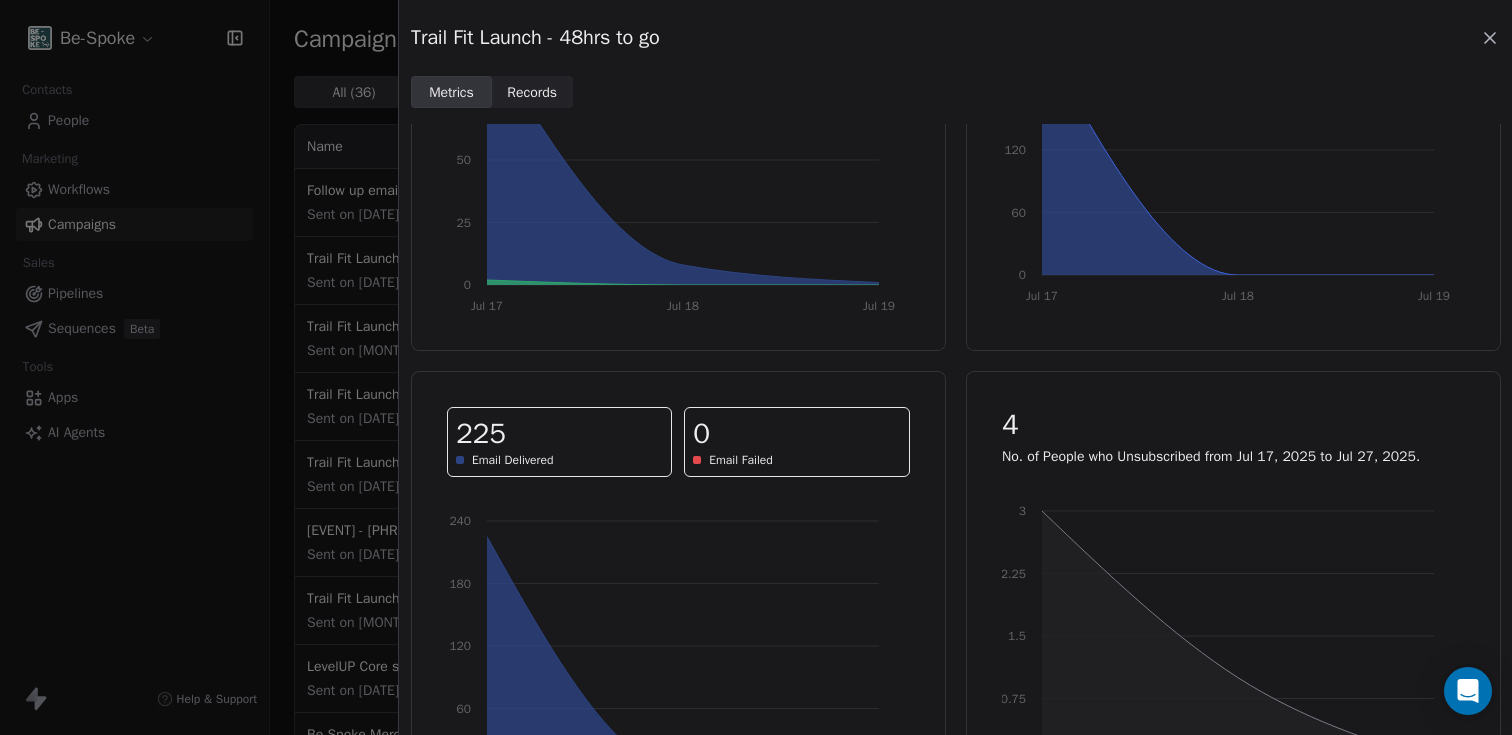 scroll, scrollTop: 0, scrollLeft: 0, axis: both 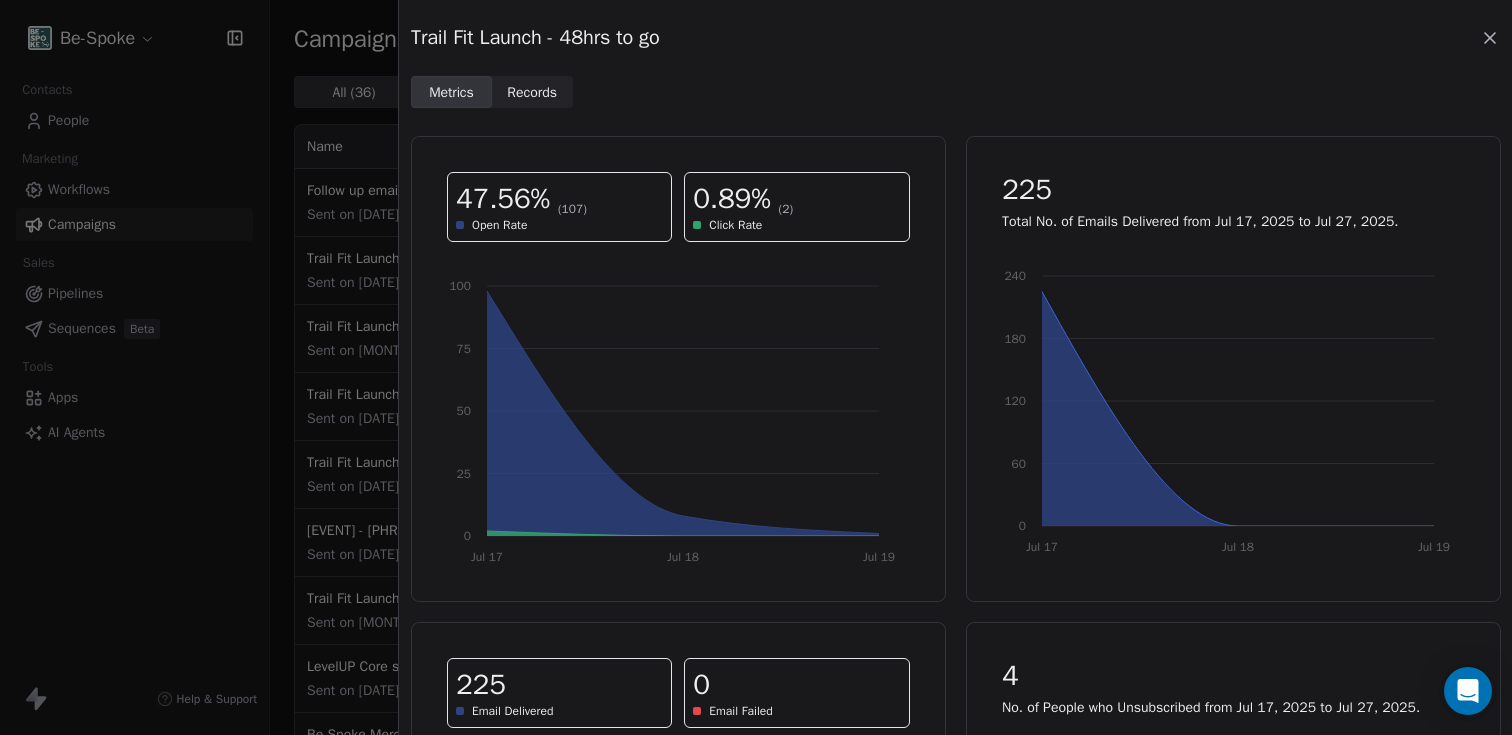 click on "Records" at bounding box center (532, 92) 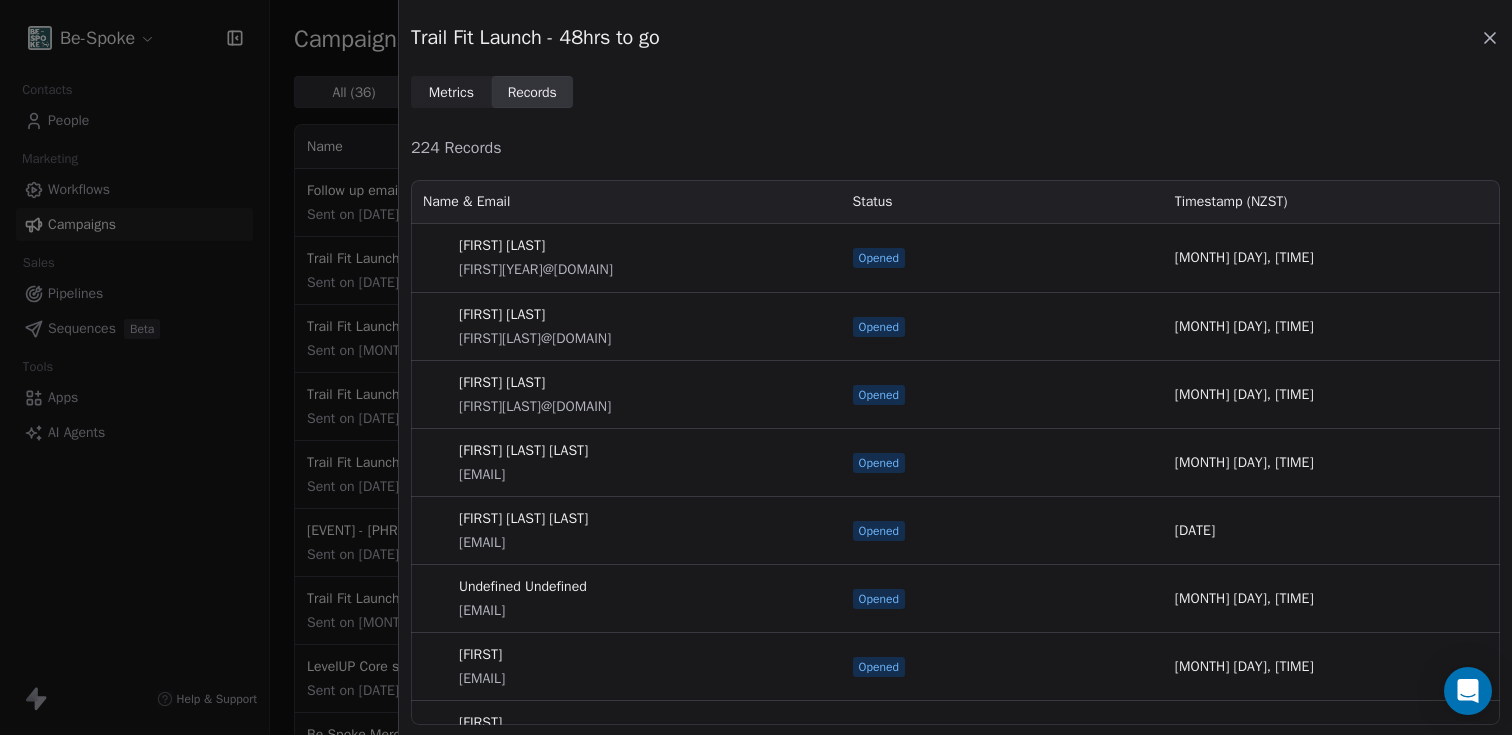 scroll, scrollTop: 16, scrollLeft: 16, axis: both 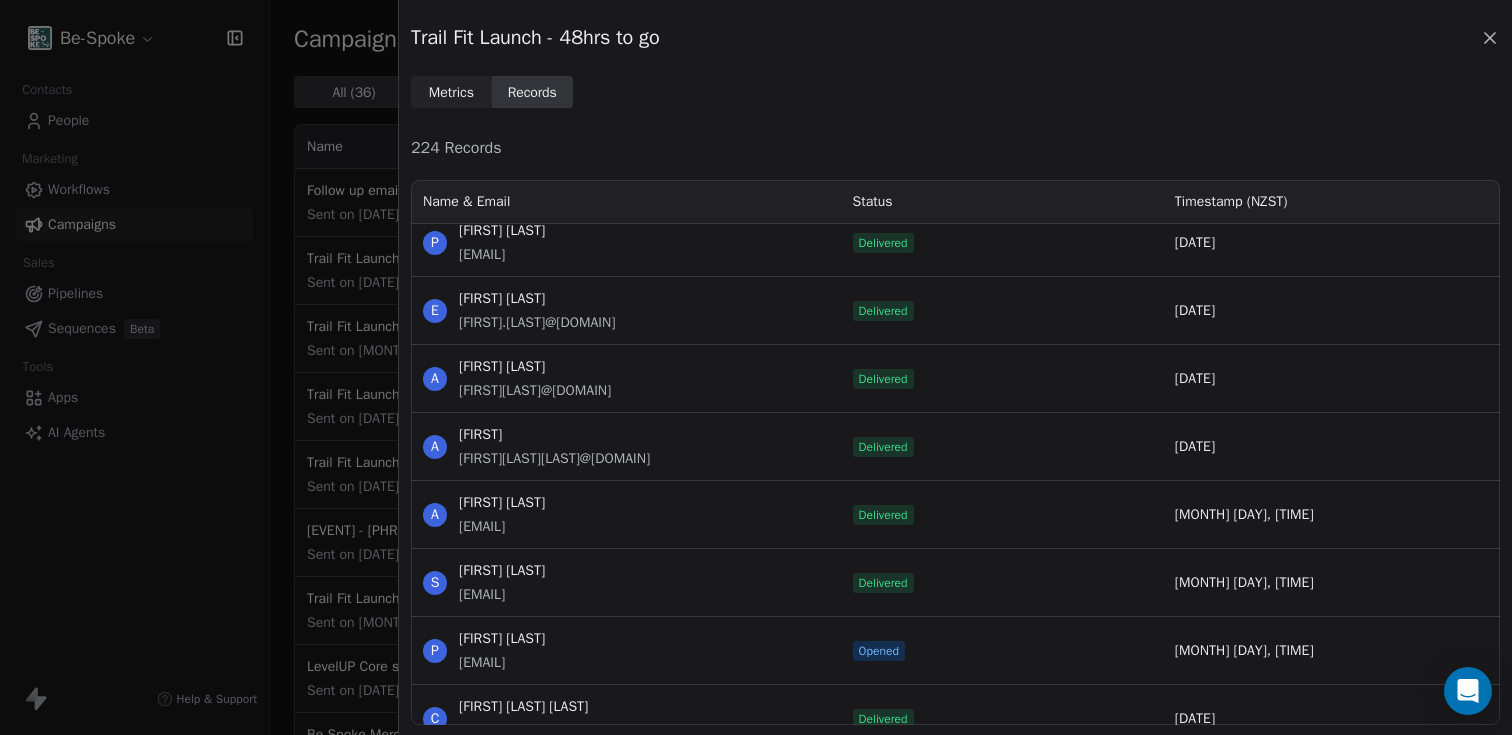 click 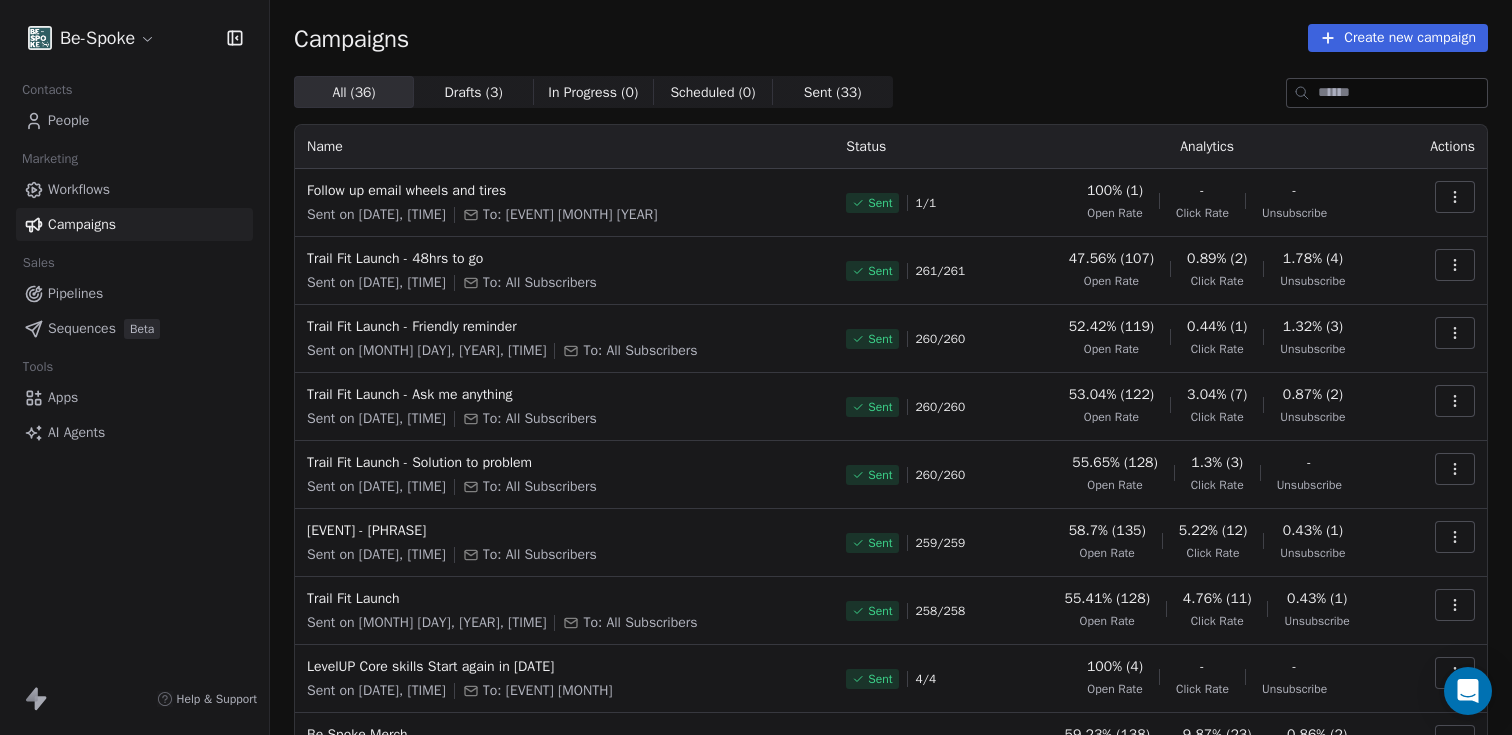click on "People" at bounding box center [134, 120] 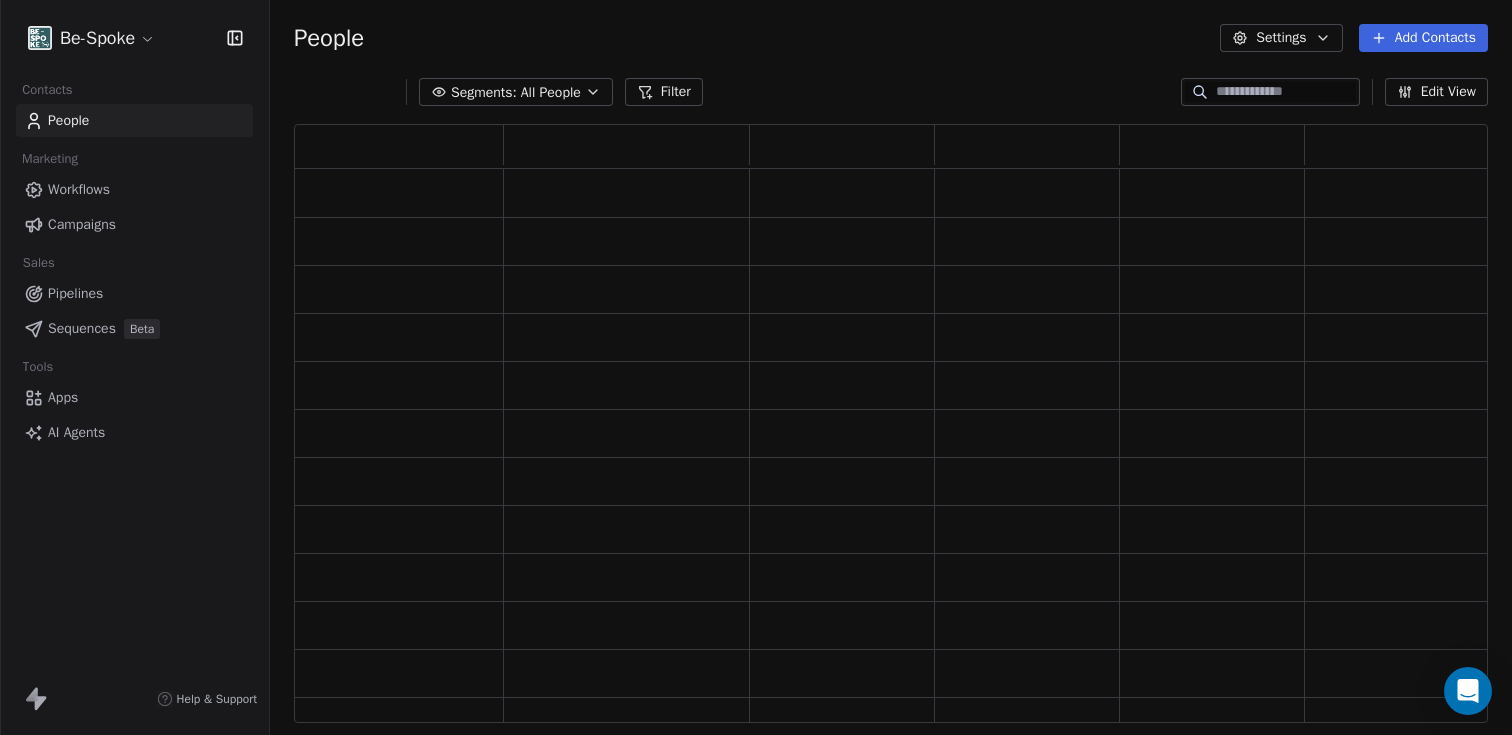 scroll, scrollTop: 16, scrollLeft: 16, axis: both 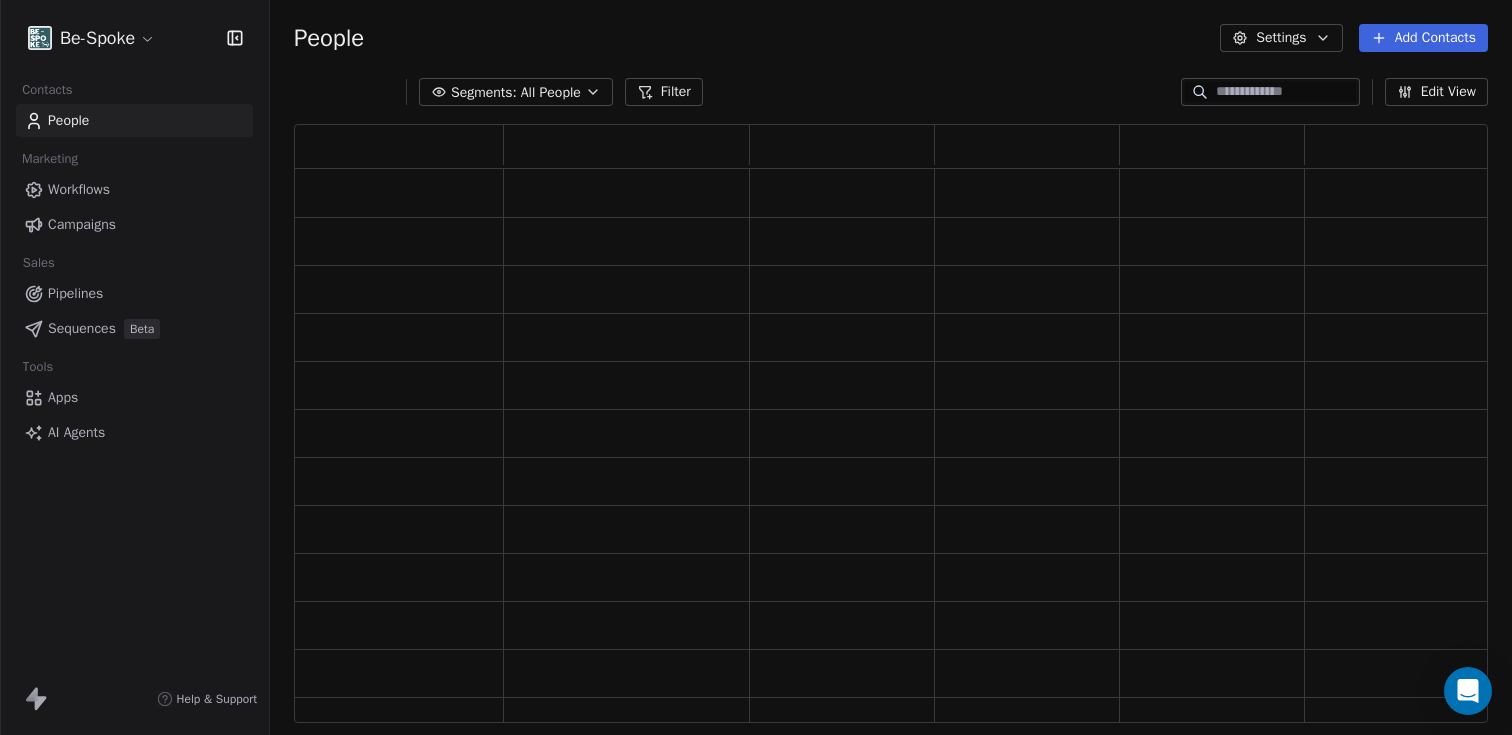 click at bounding box center [1286, 92] 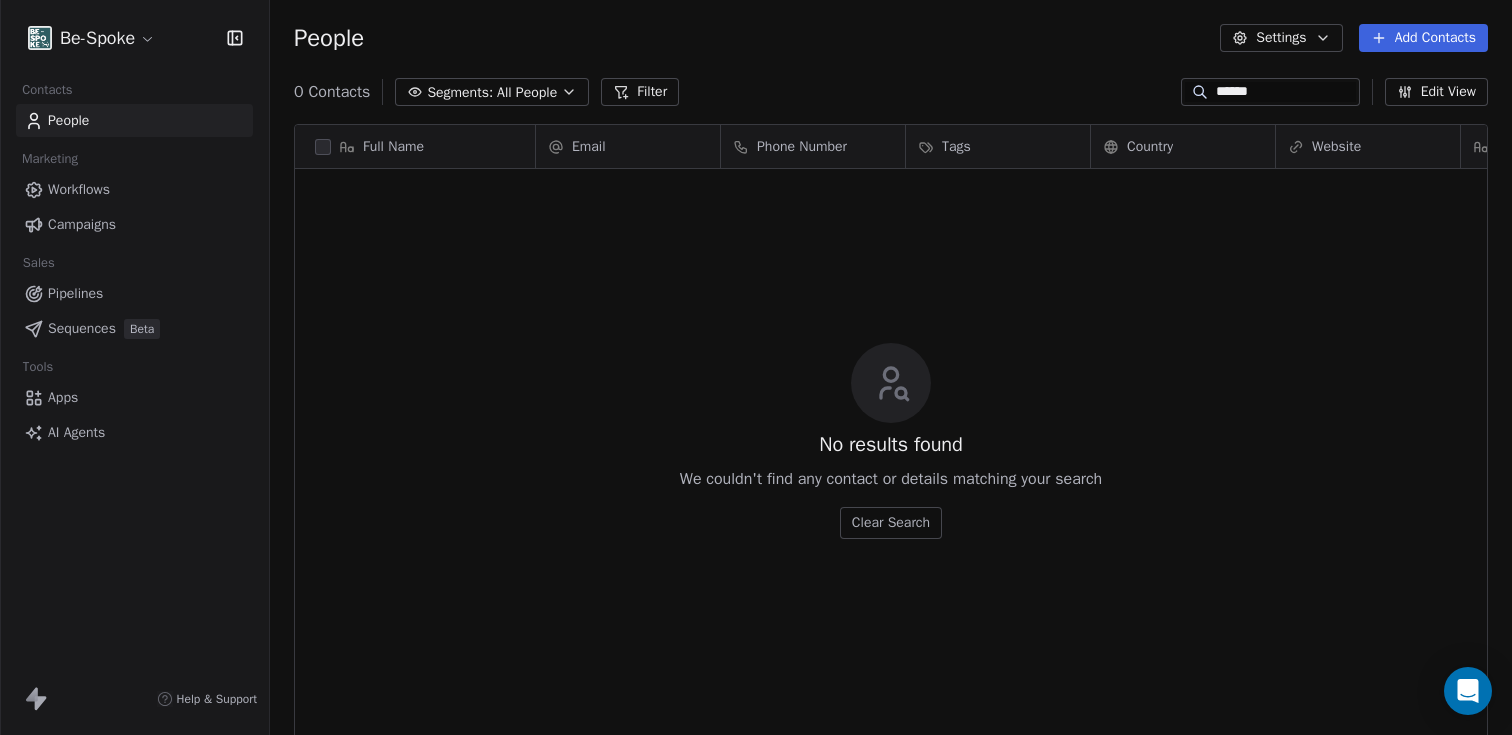 scroll, scrollTop: 16, scrollLeft: 16, axis: both 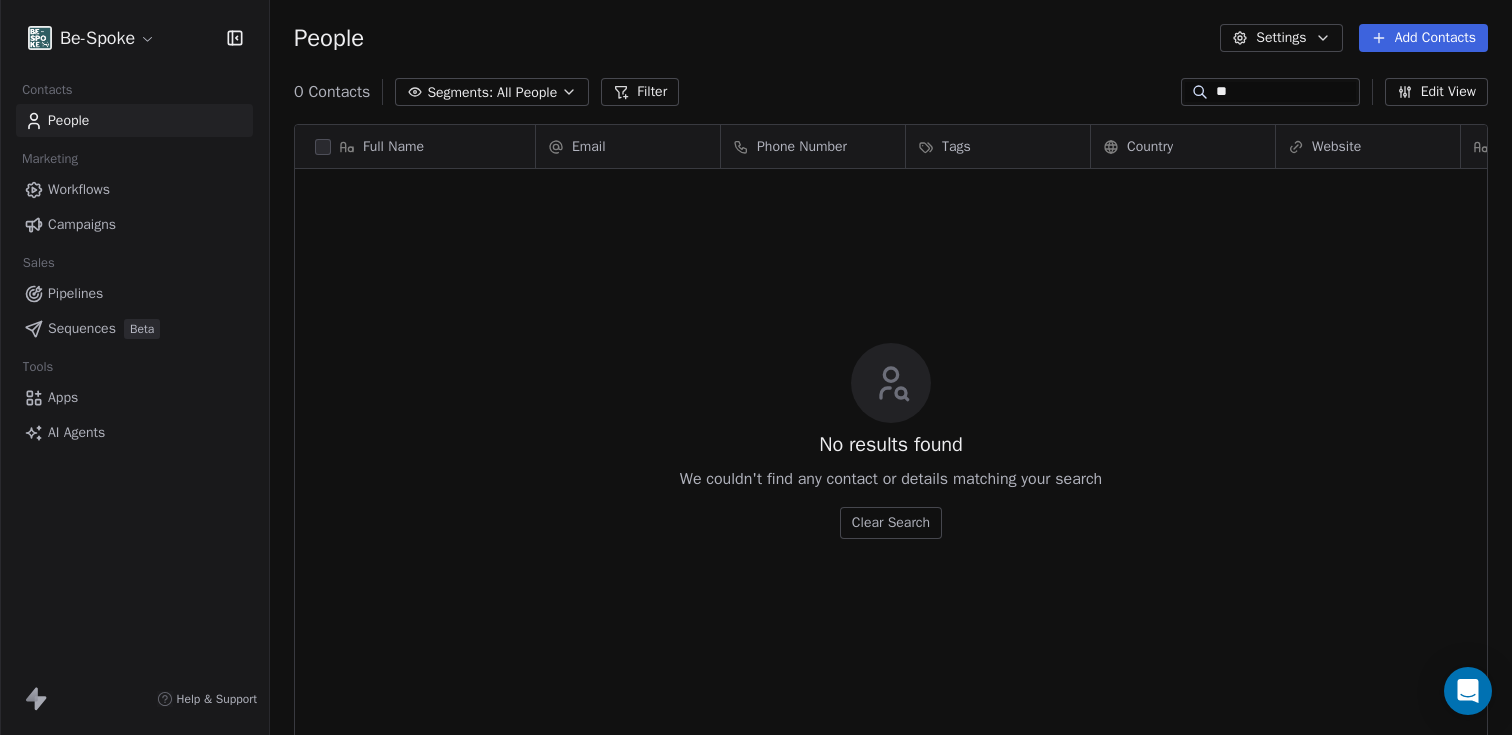 type on "*" 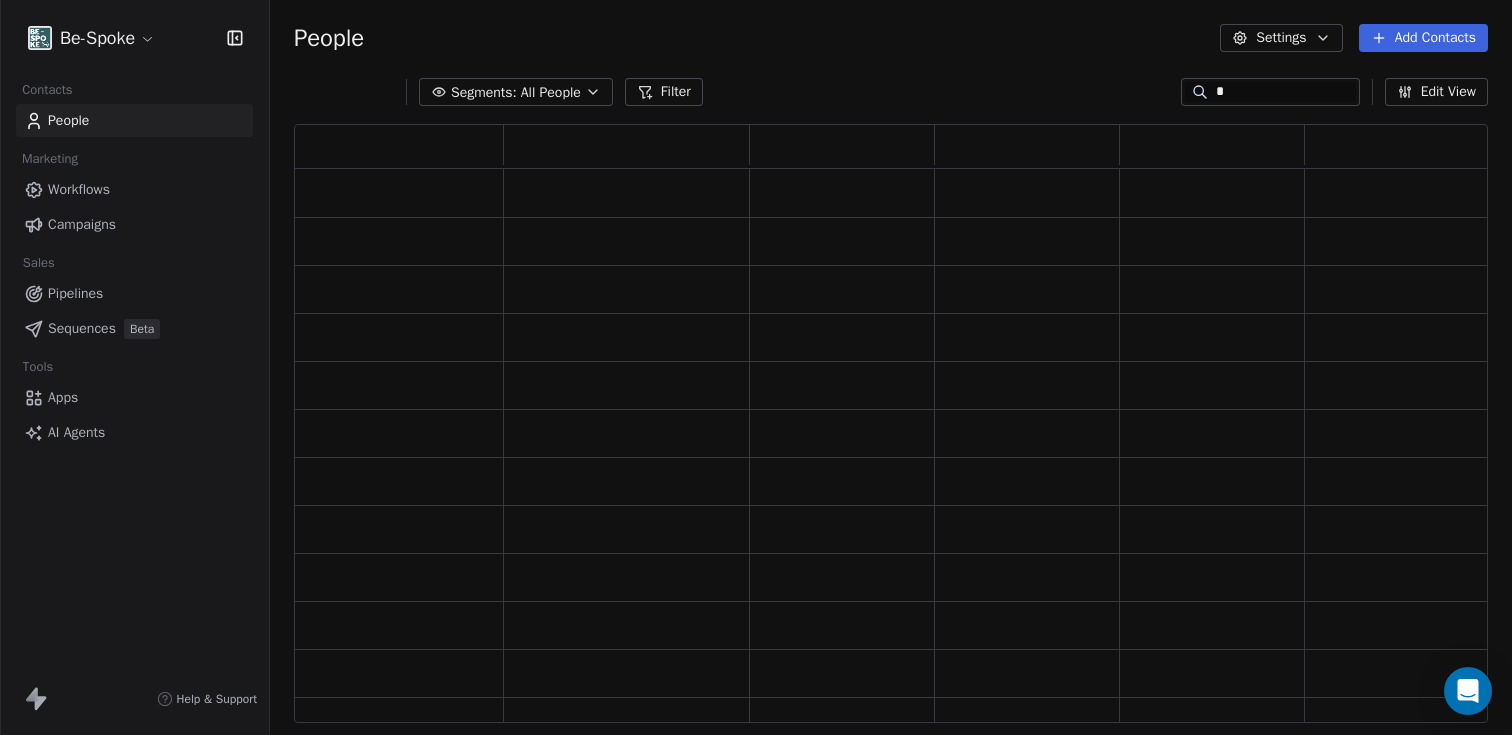 scroll, scrollTop: 16, scrollLeft: 16, axis: both 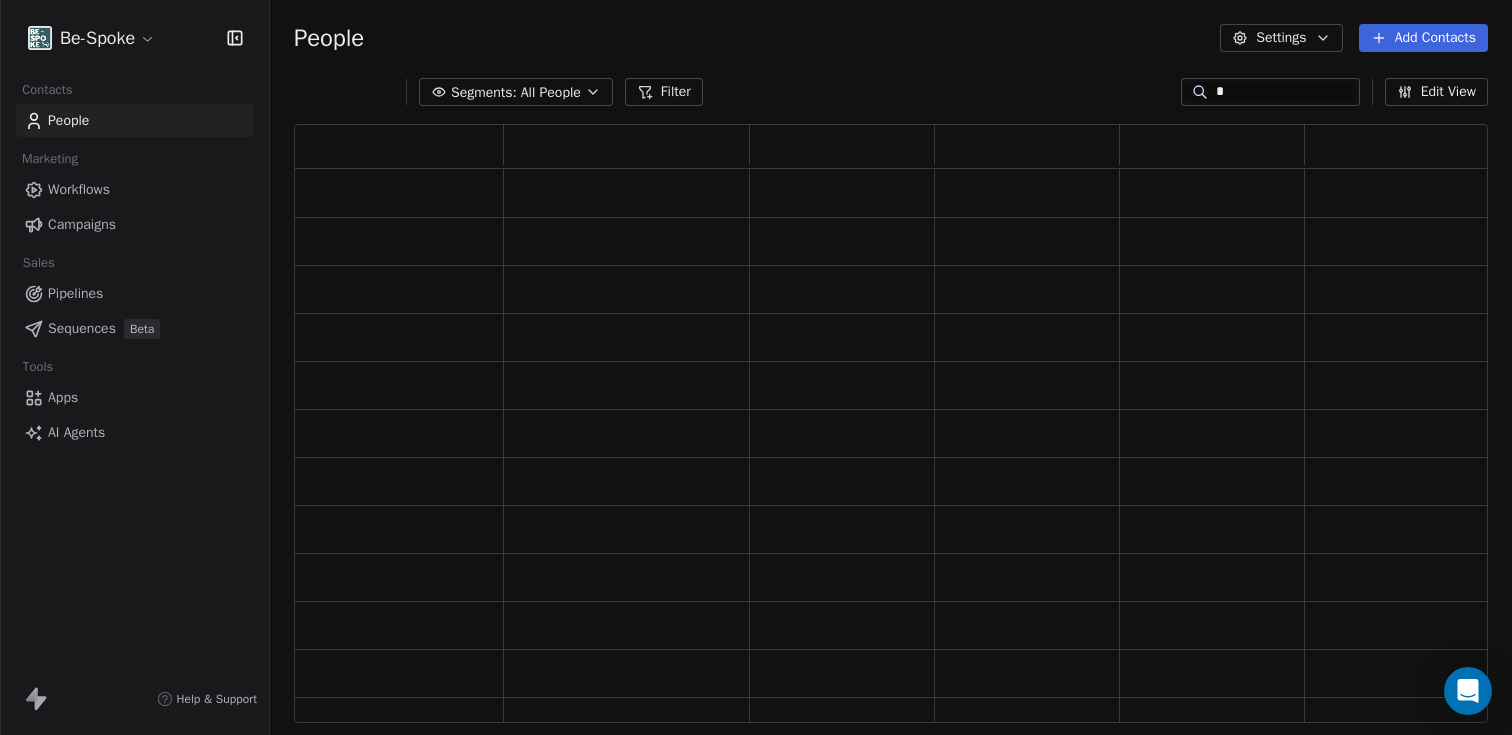 type 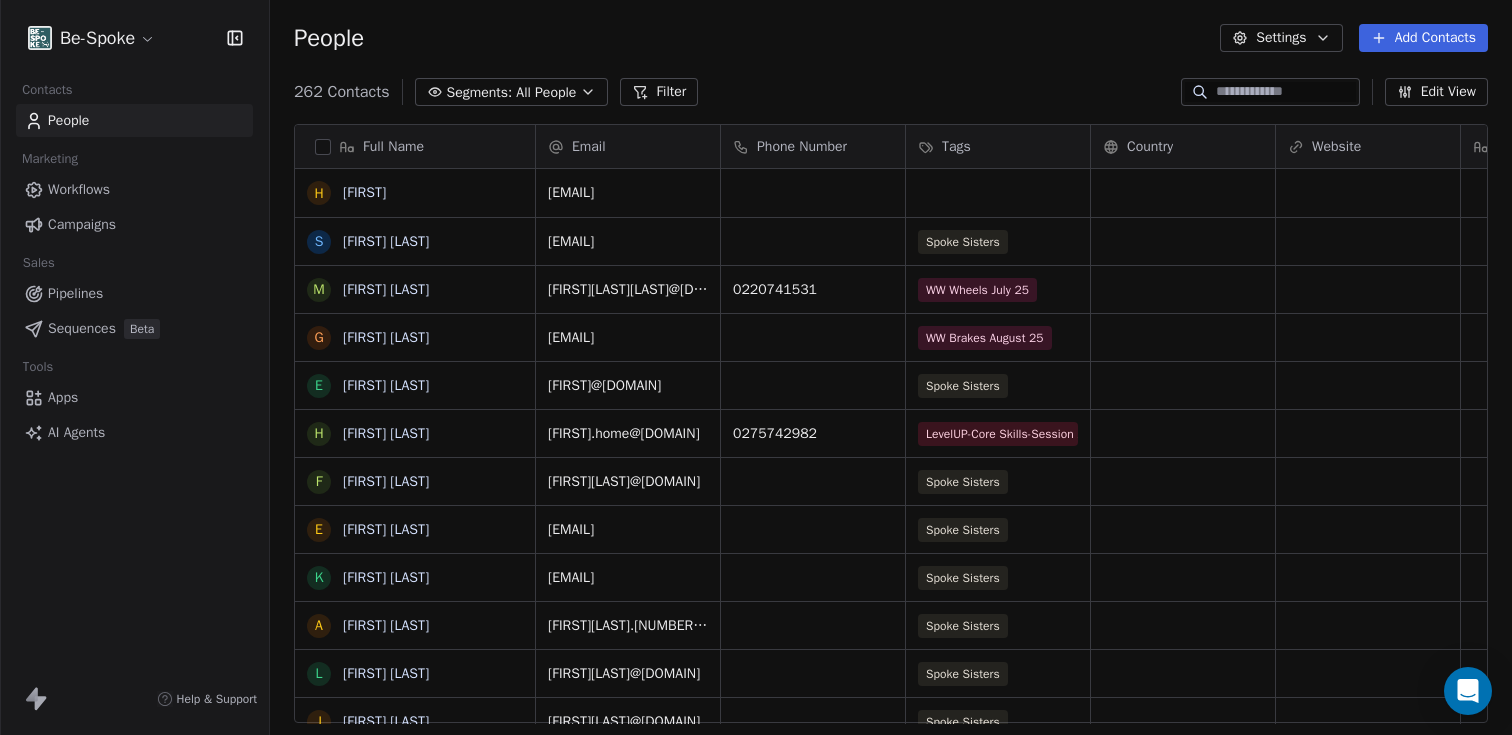 scroll, scrollTop: 16, scrollLeft: 16, axis: both 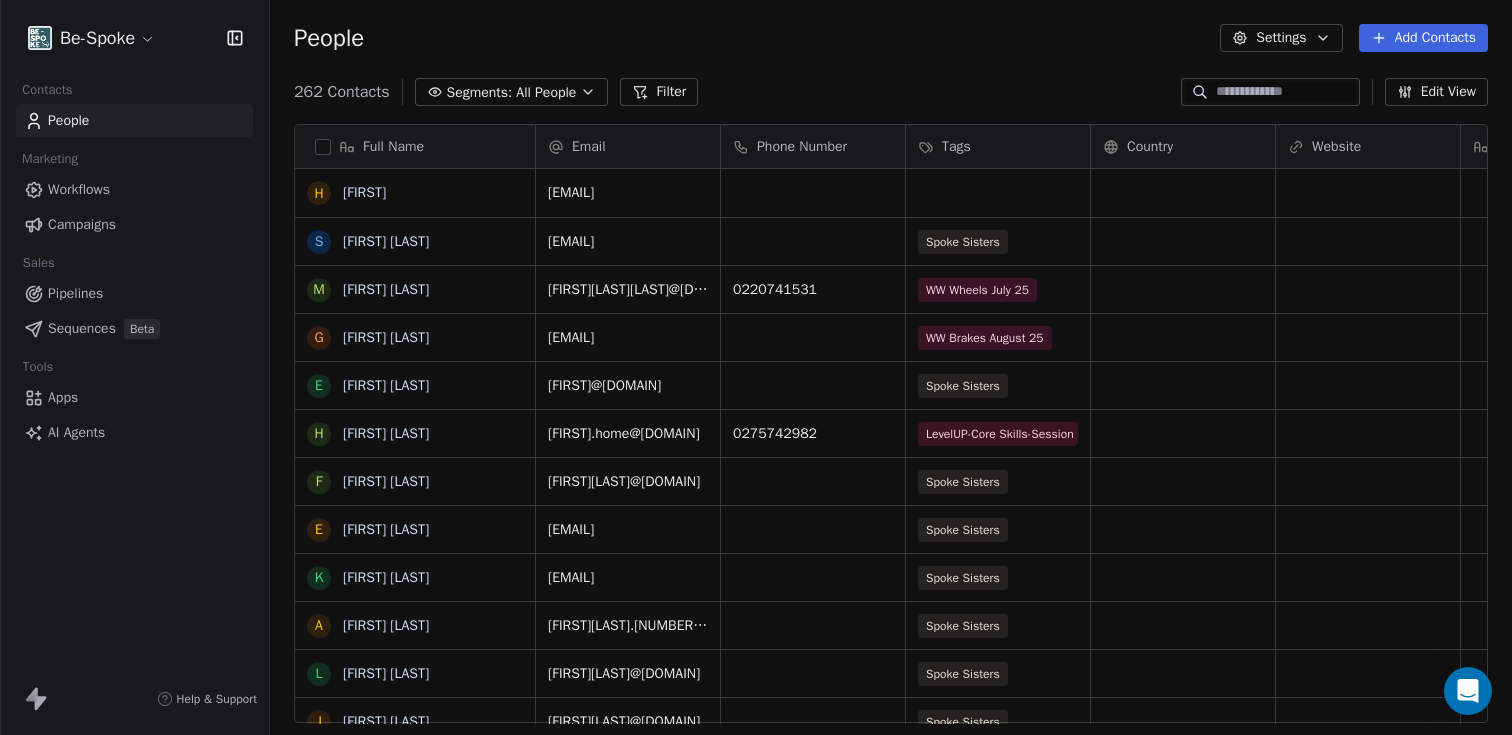 click on "Campaigns" at bounding box center (82, 224) 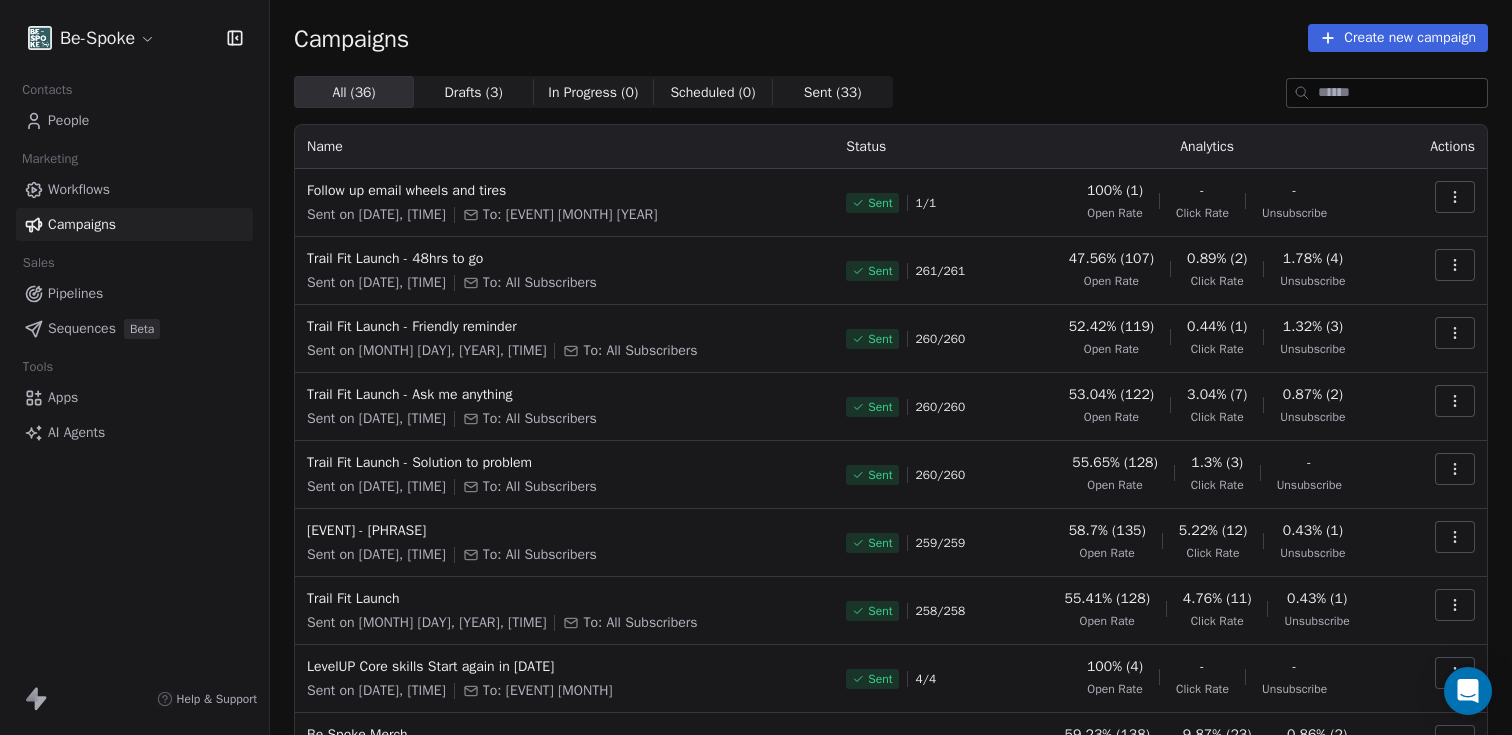 click on "1.78% (4)" at bounding box center (1313, 259) 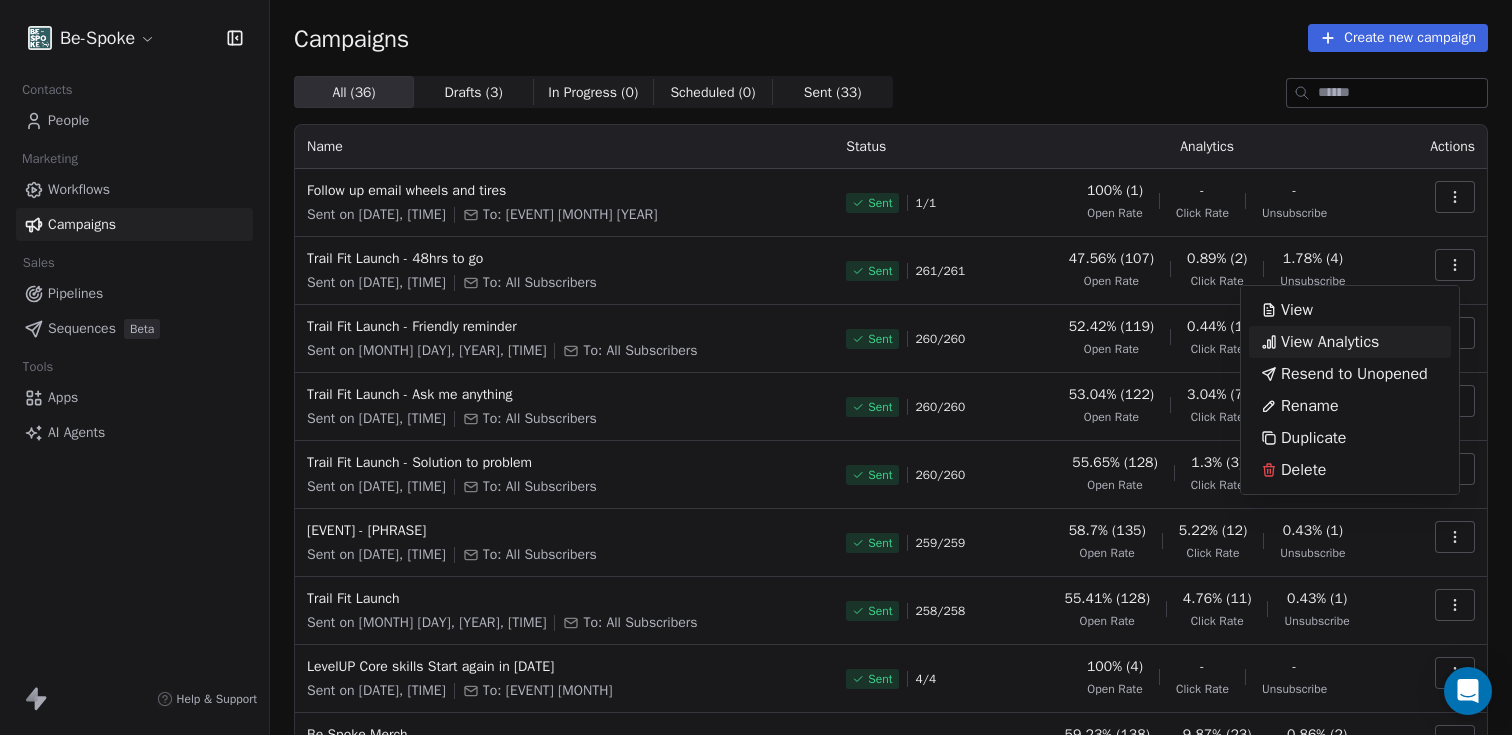click on "View Analytics" at bounding box center [1330, 342] 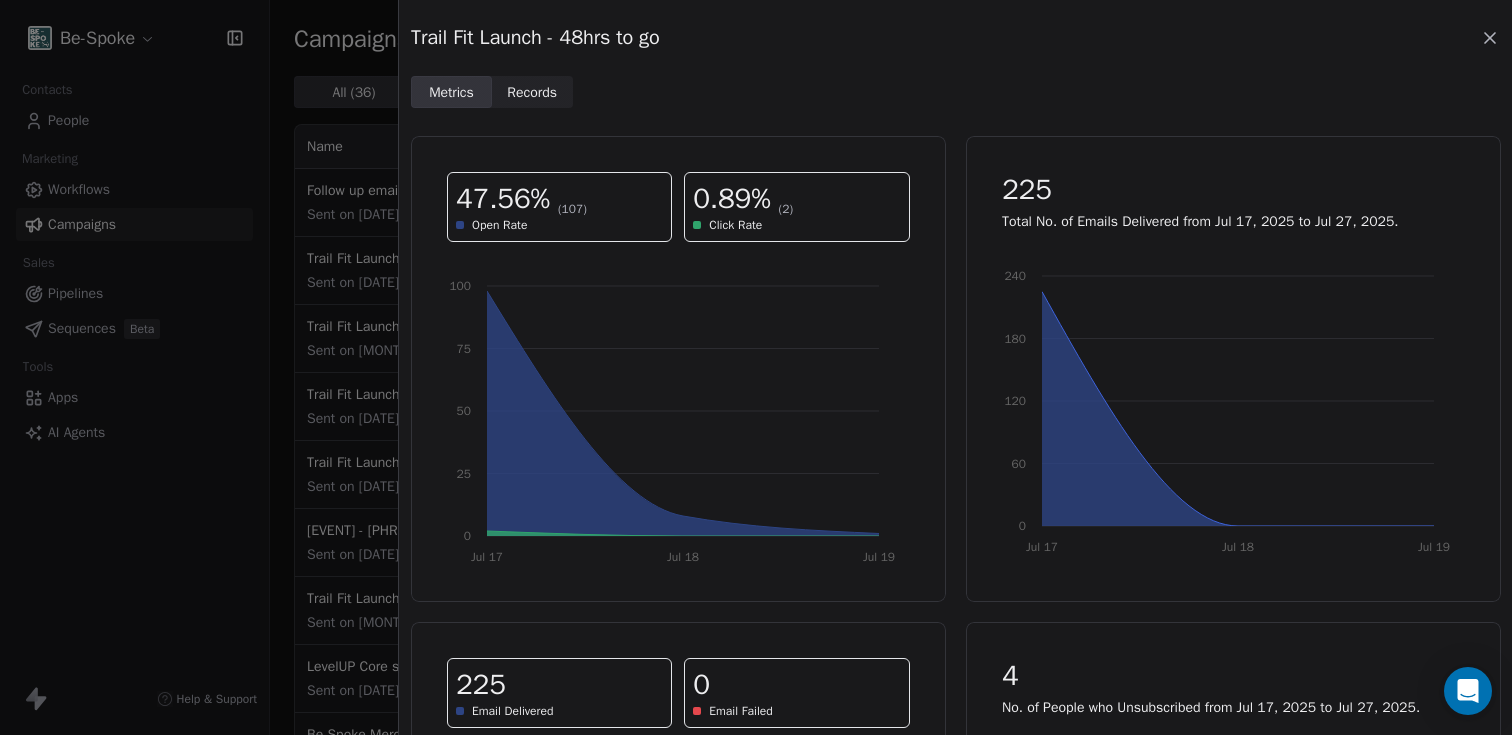 click on "Records" at bounding box center [532, 92] 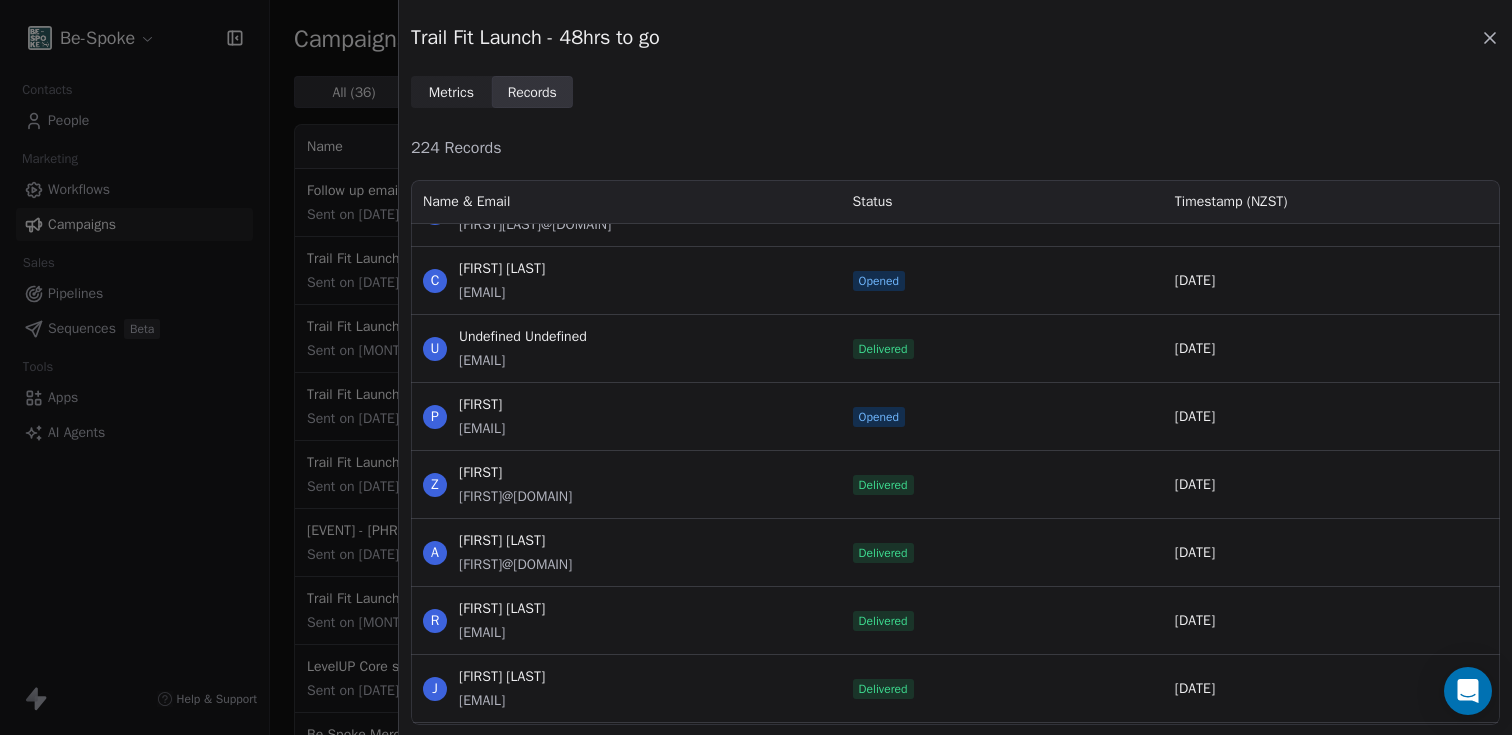 drag, startPoint x: 460, startPoint y: 365, endPoint x: 658, endPoint y: 373, distance: 198.16154 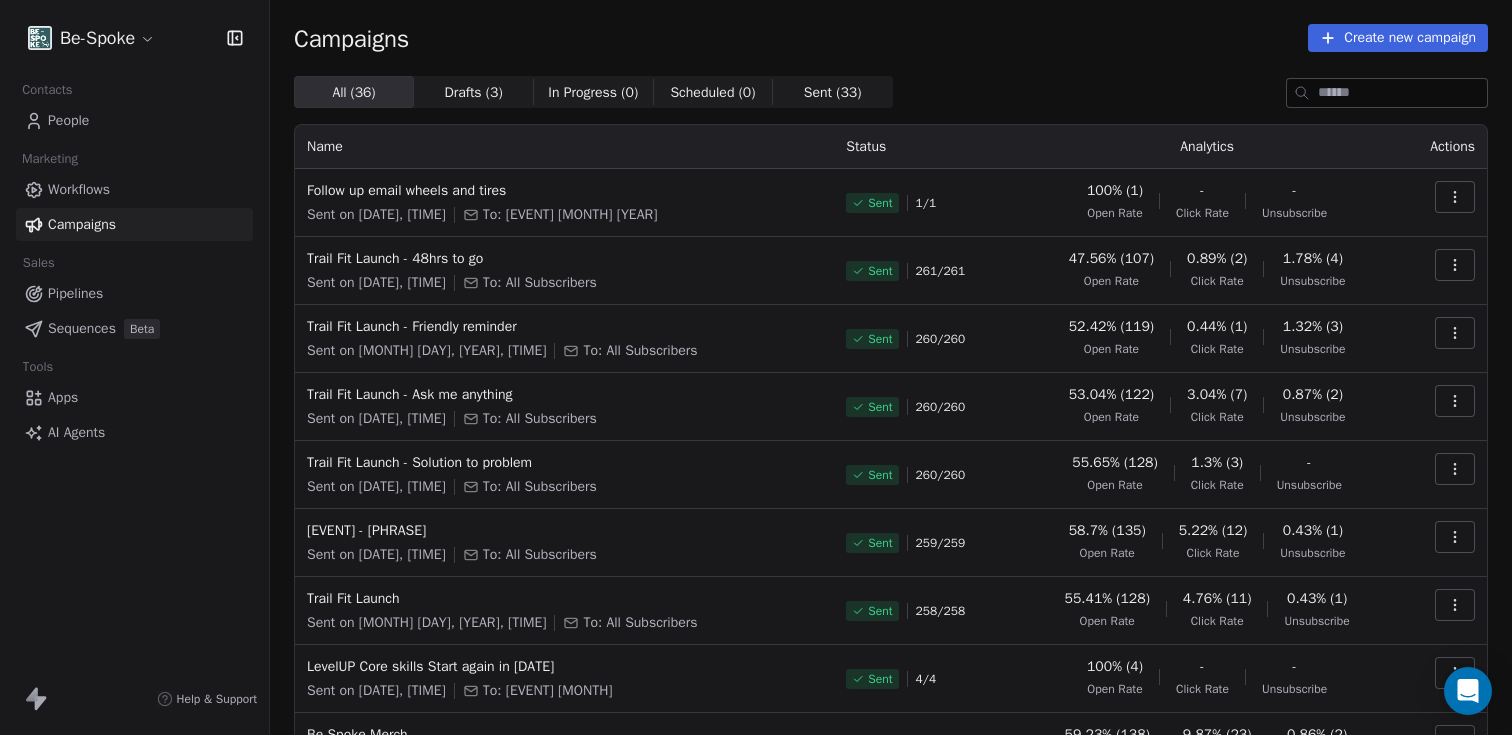 click on "People" at bounding box center [134, 120] 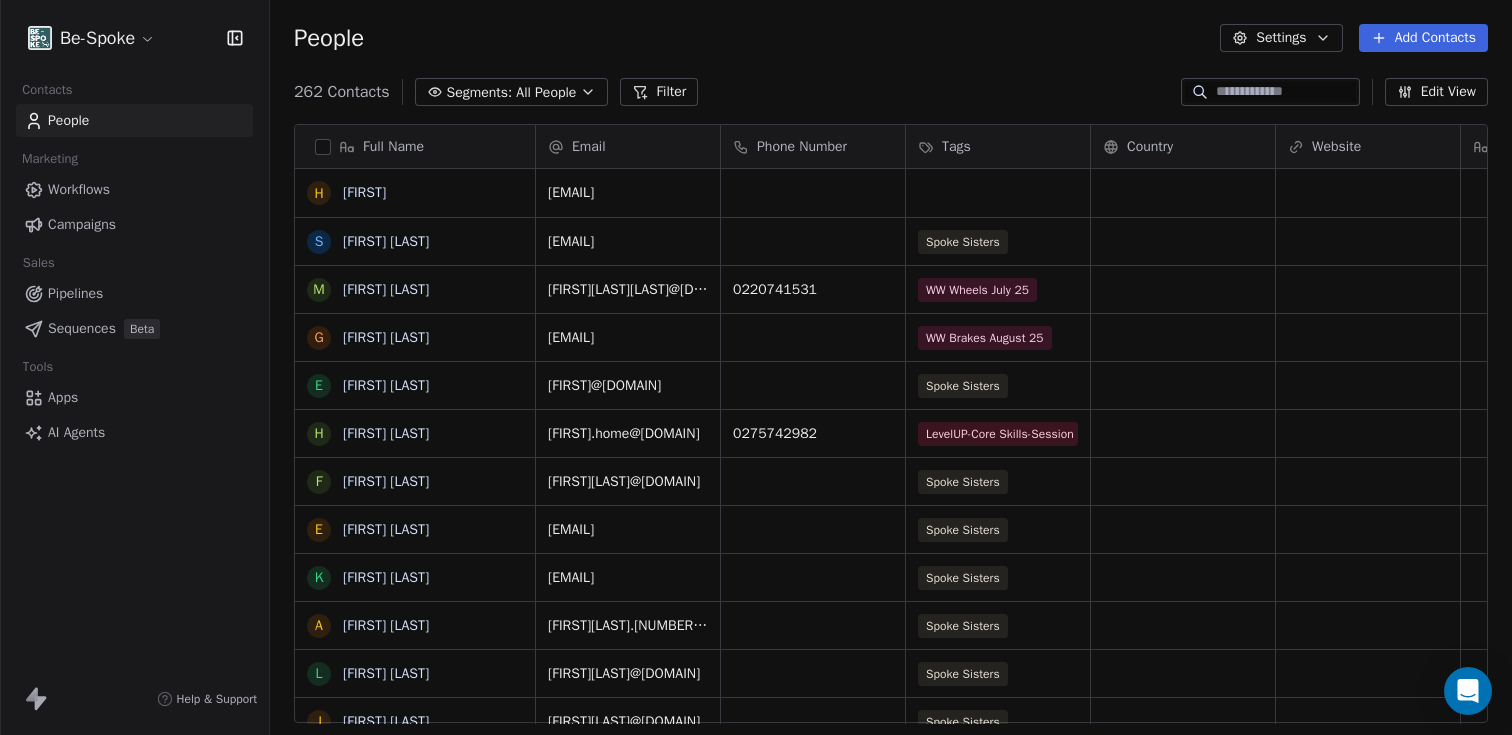 click at bounding box center (1286, 92) 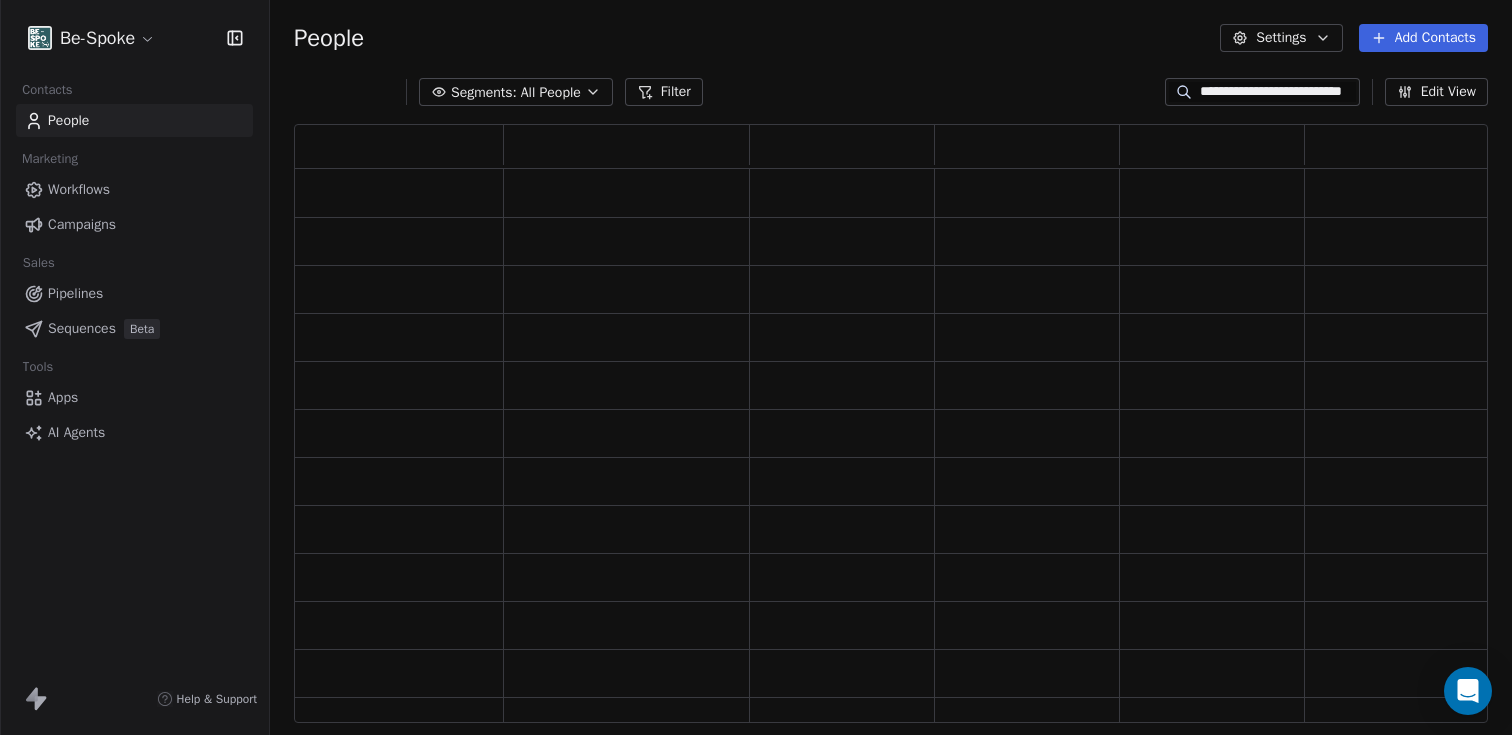 type on "**********" 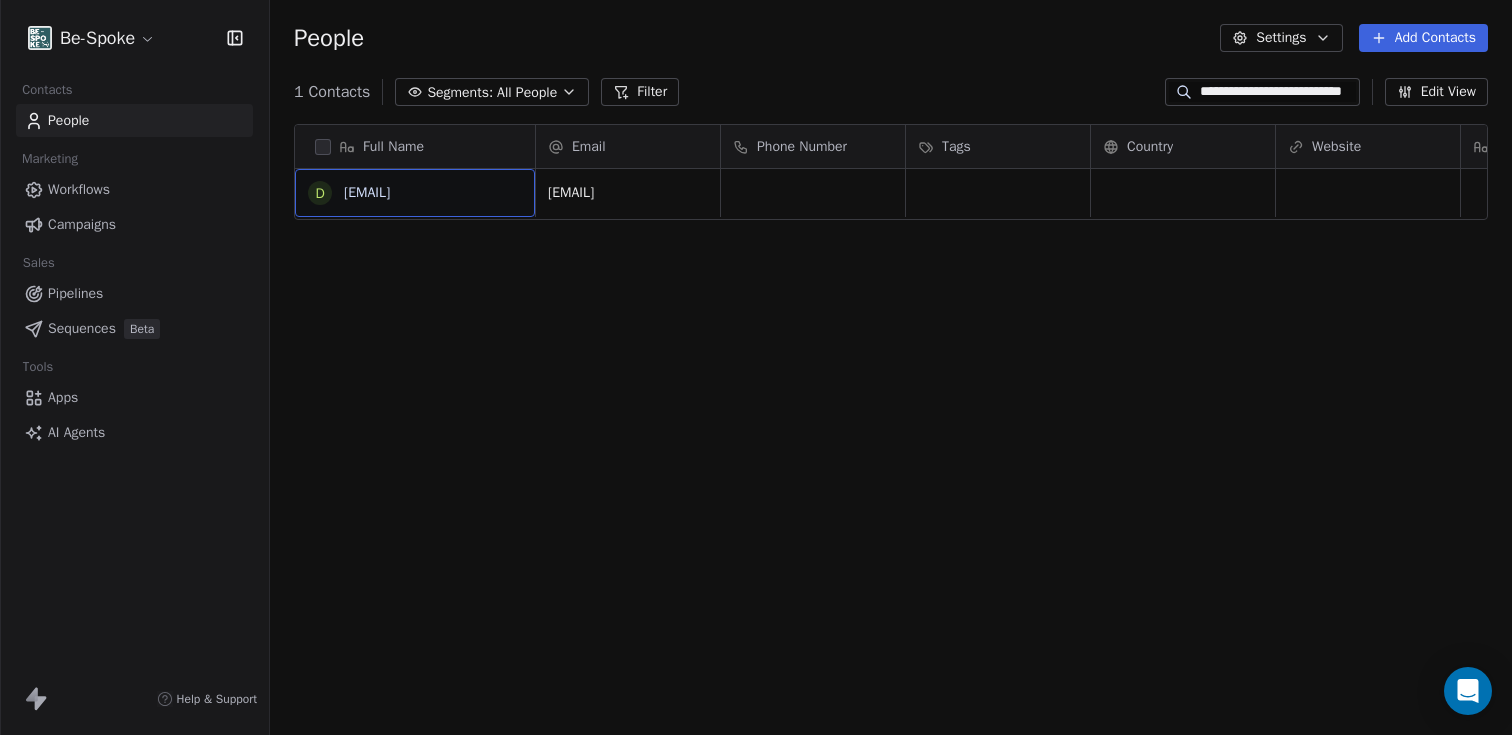 click on "d [EMAIL]" at bounding box center [415, 193] 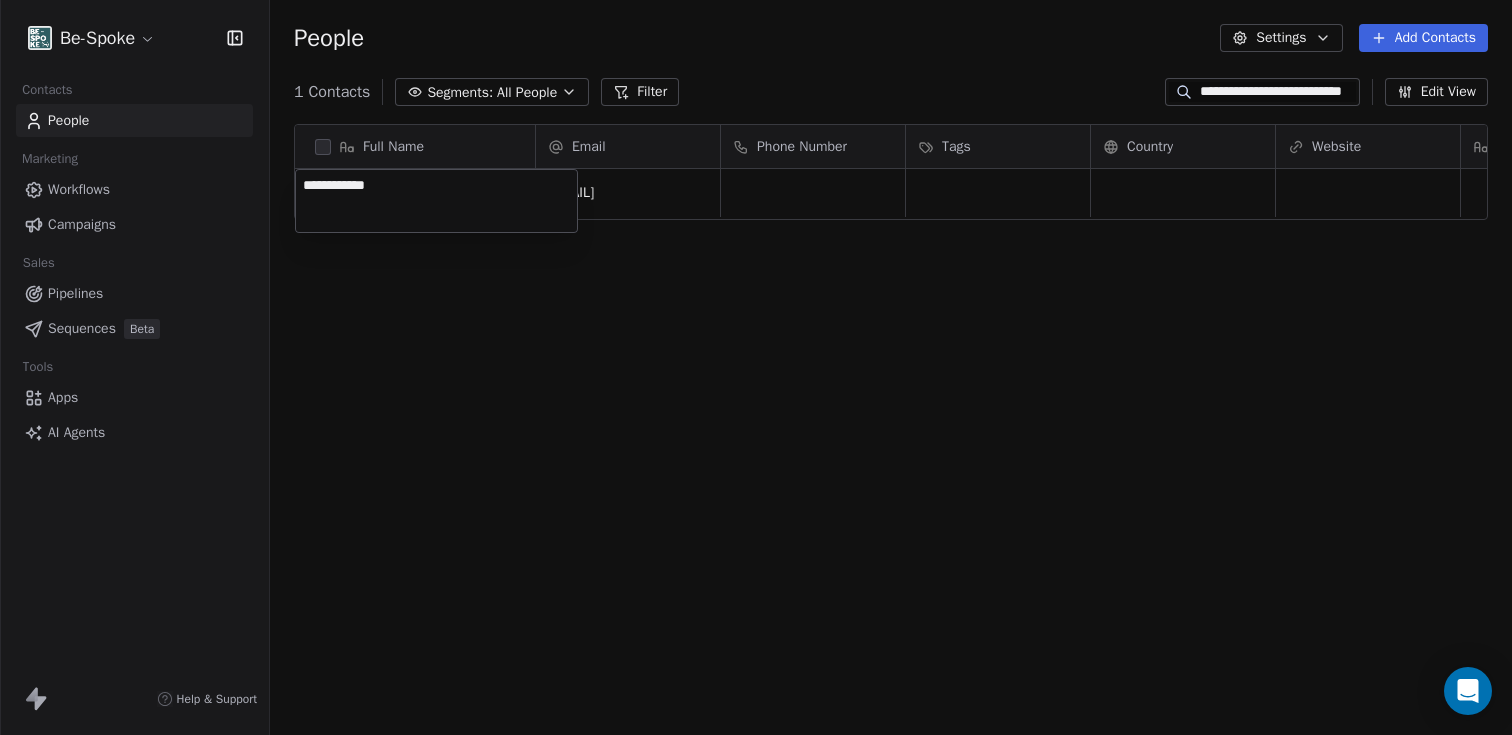 type on "**********" 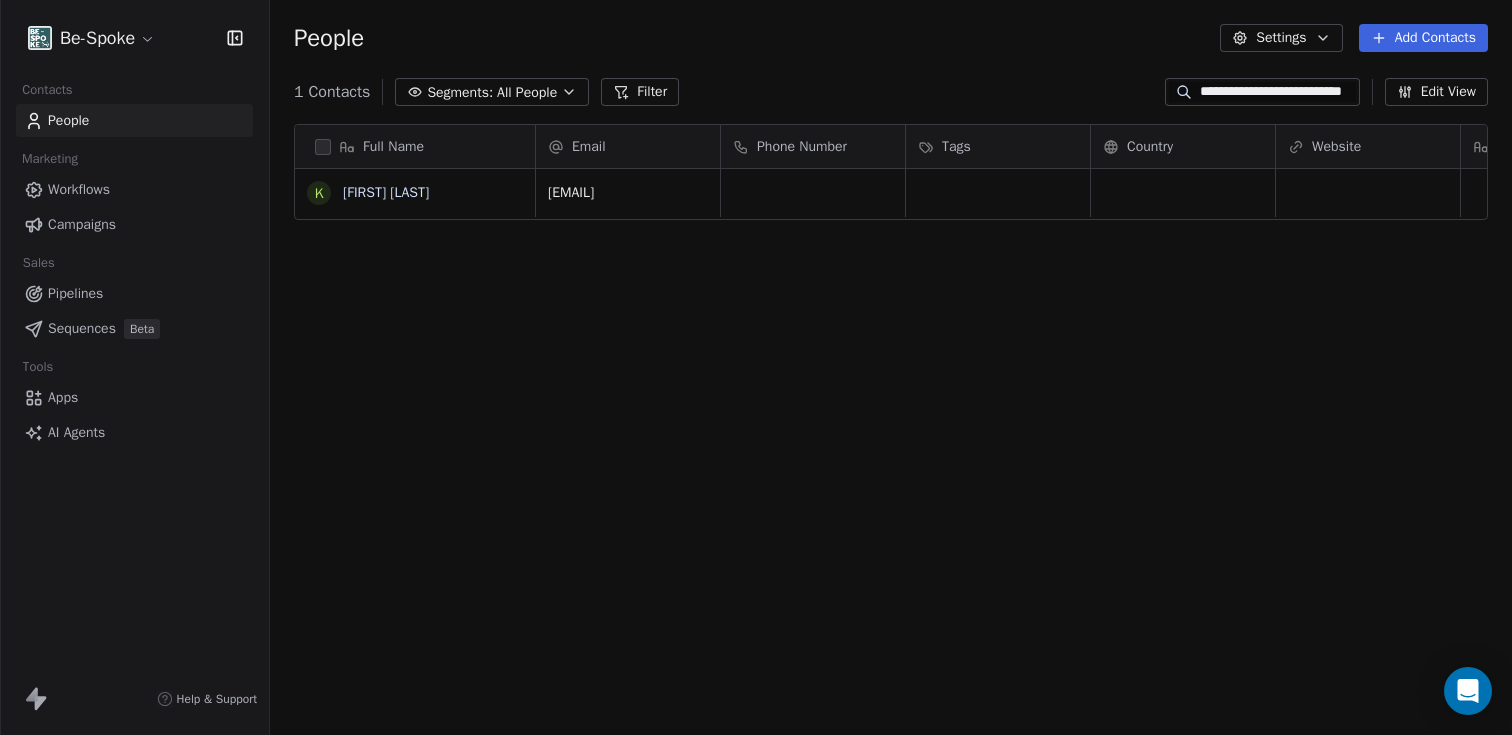 click on "[FIRST] [LAST] [FIRST] [LAST] [EMAIL] [PHONE] [TAGS] [COUNTRY] [WEBSITE] [JOB TITLE] [STATUS] [CONTACT SOURCE] [NPS SCORE] [EMAIL]" at bounding box center [891, 431] 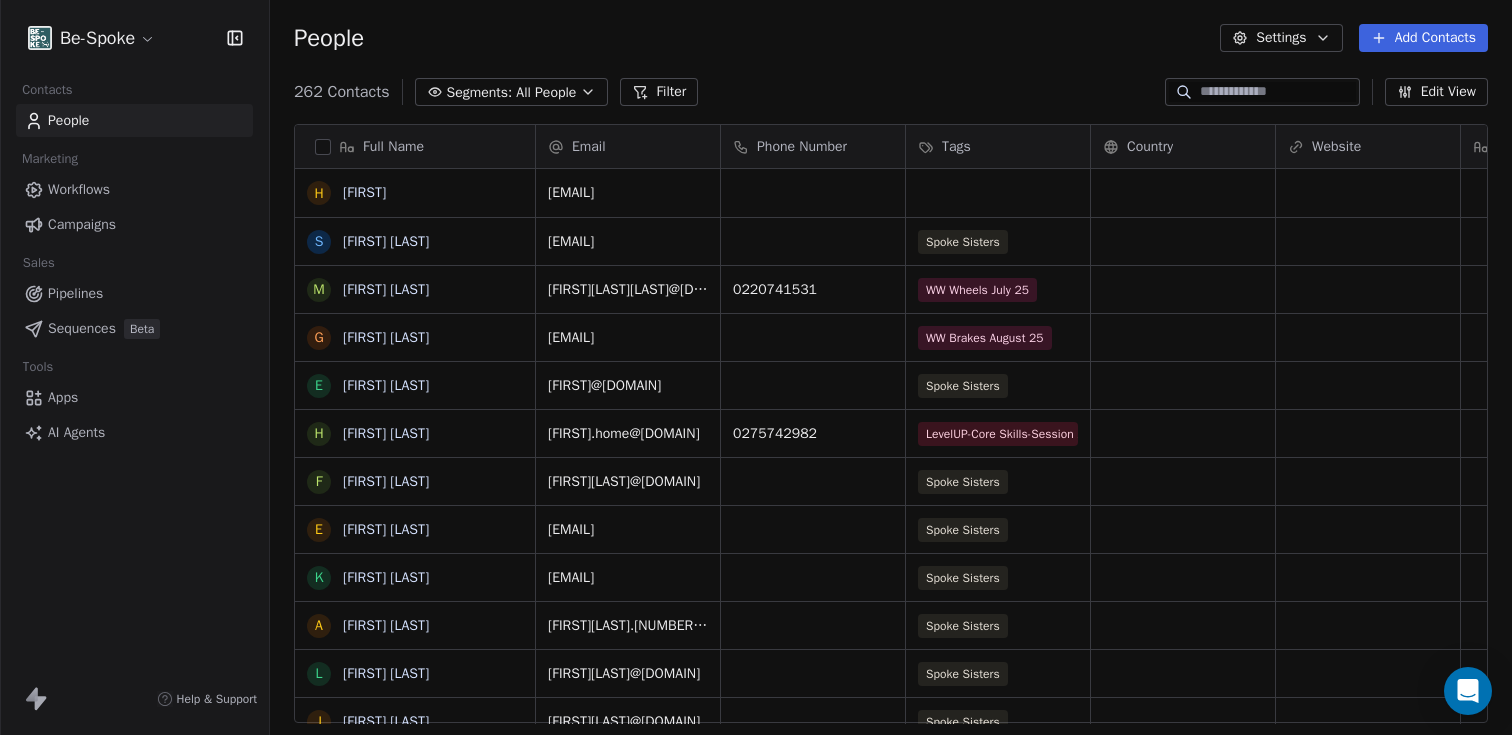 type 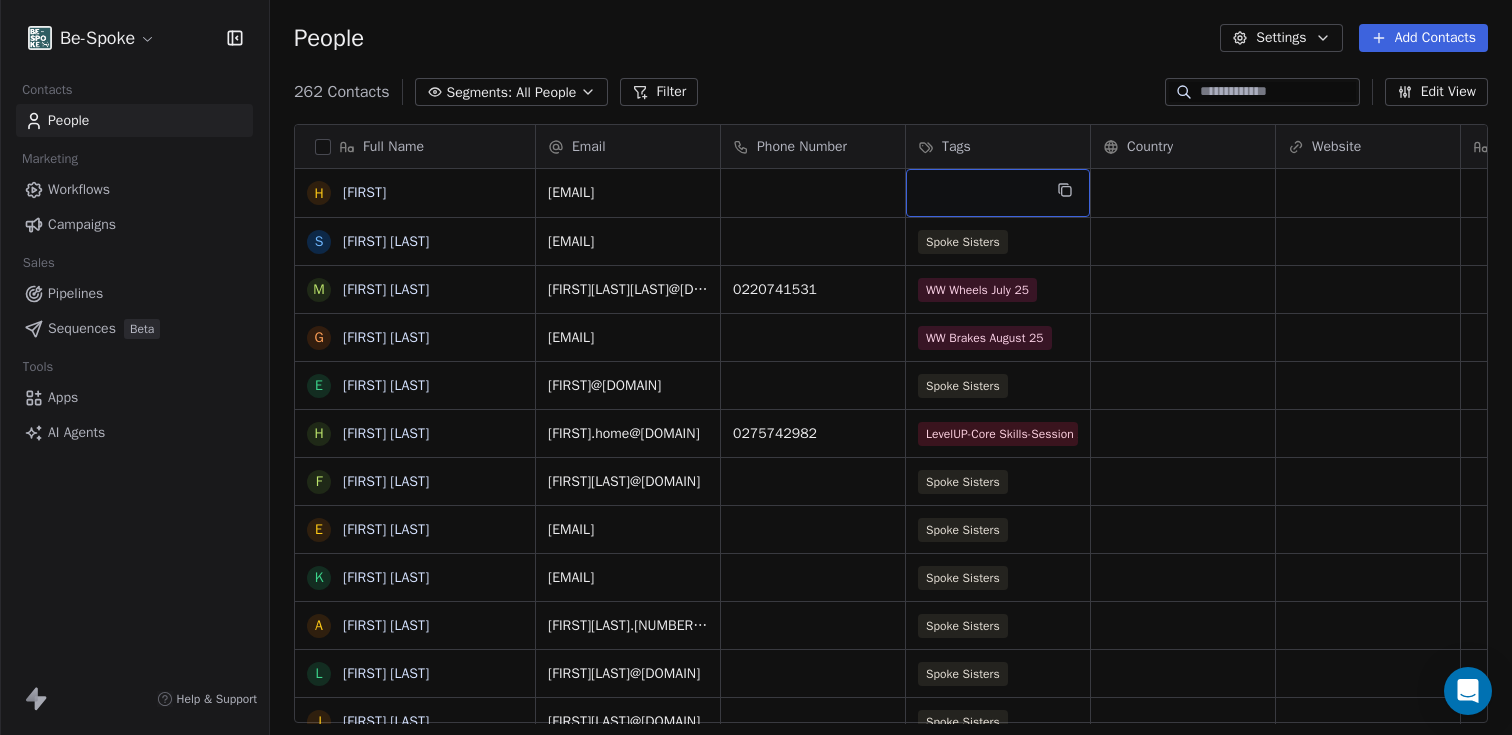click at bounding box center [998, 193] 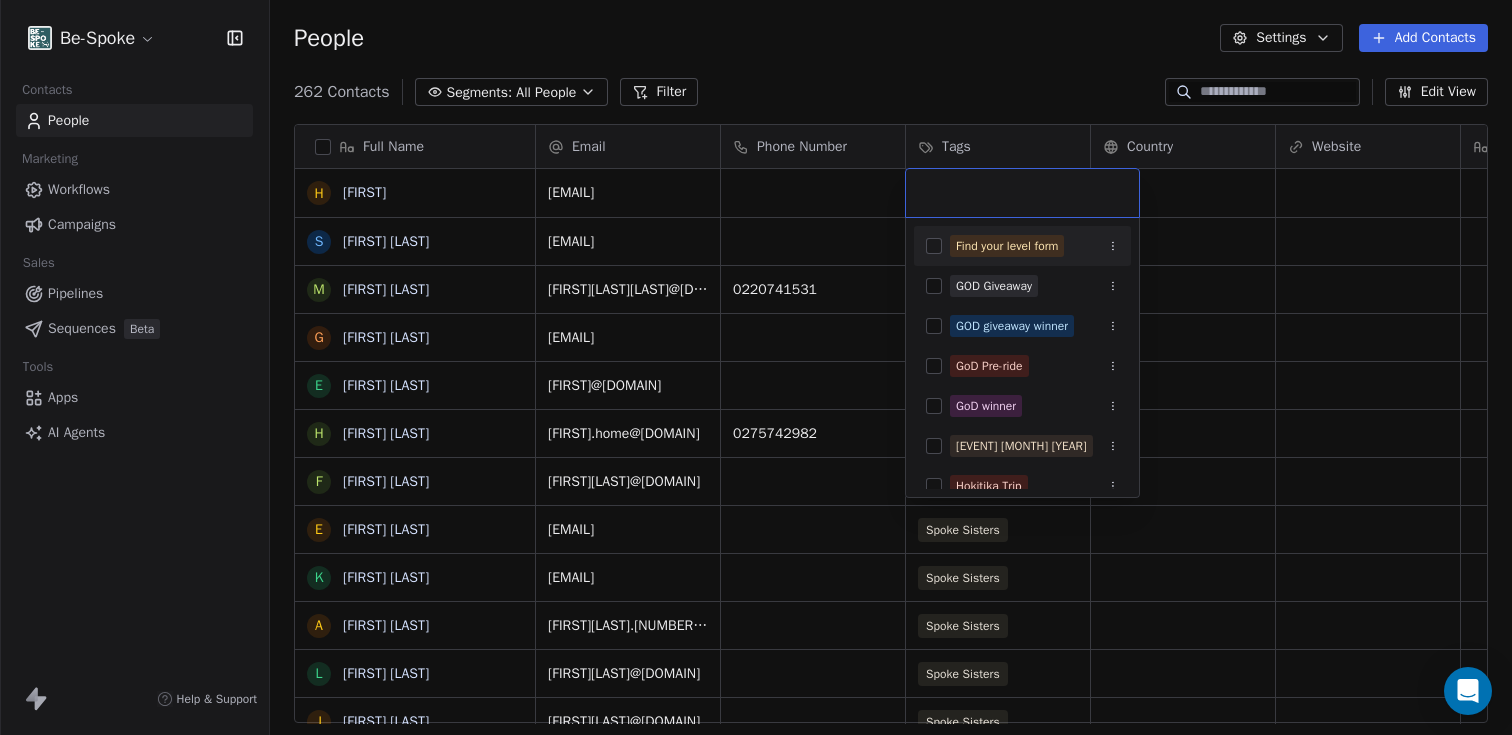 click at bounding box center (1022, 193) 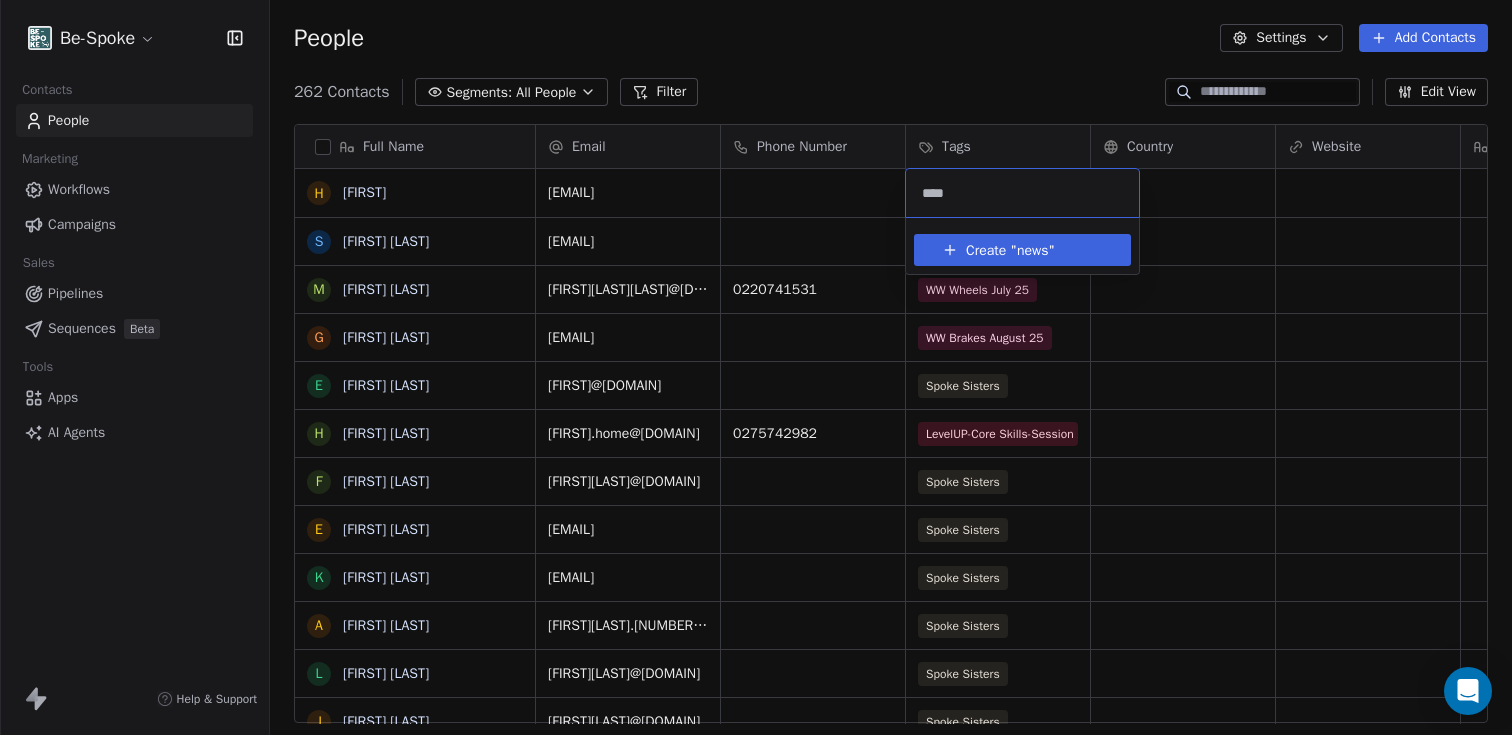 drag, startPoint x: 964, startPoint y: 198, endPoint x: 892, endPoint y: 192, distance: 72.249565 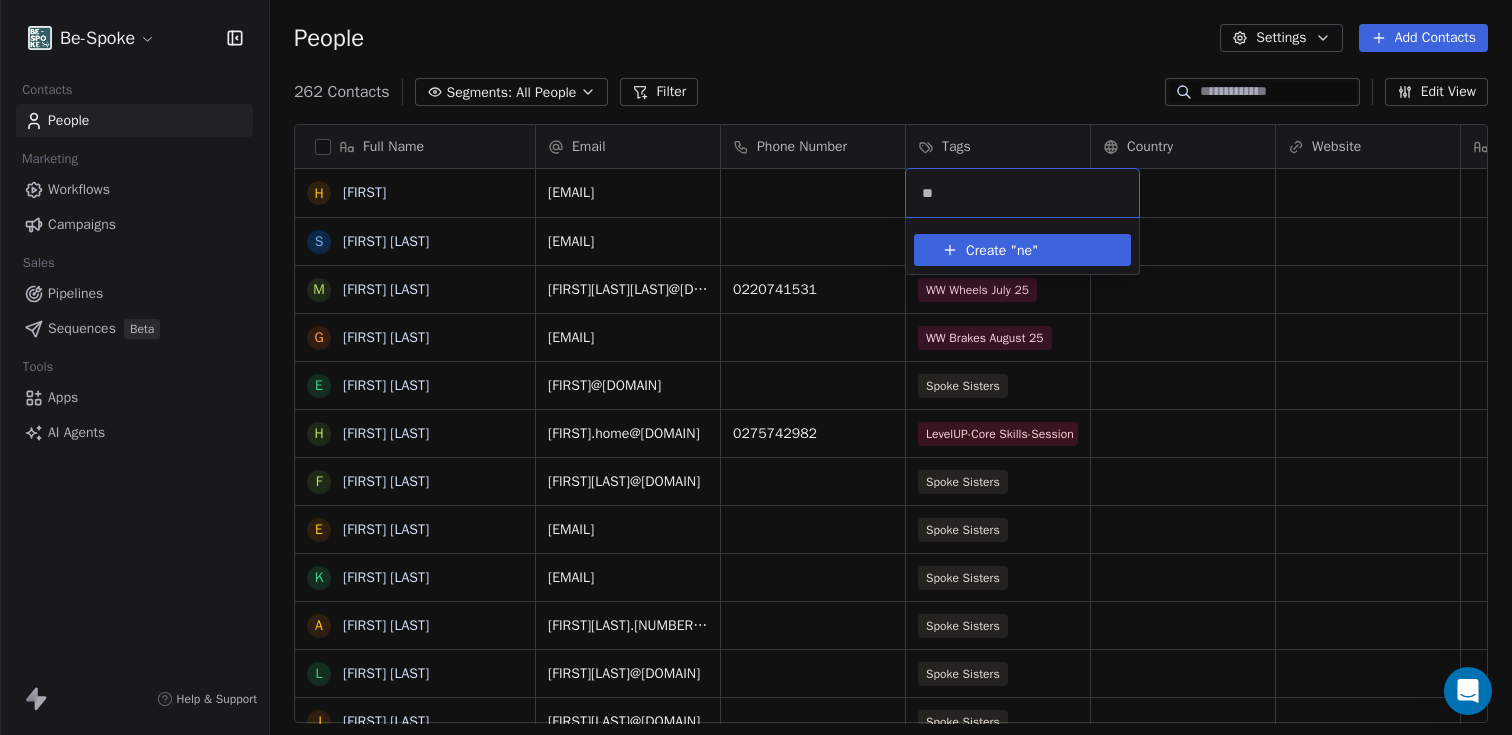 type on "*" 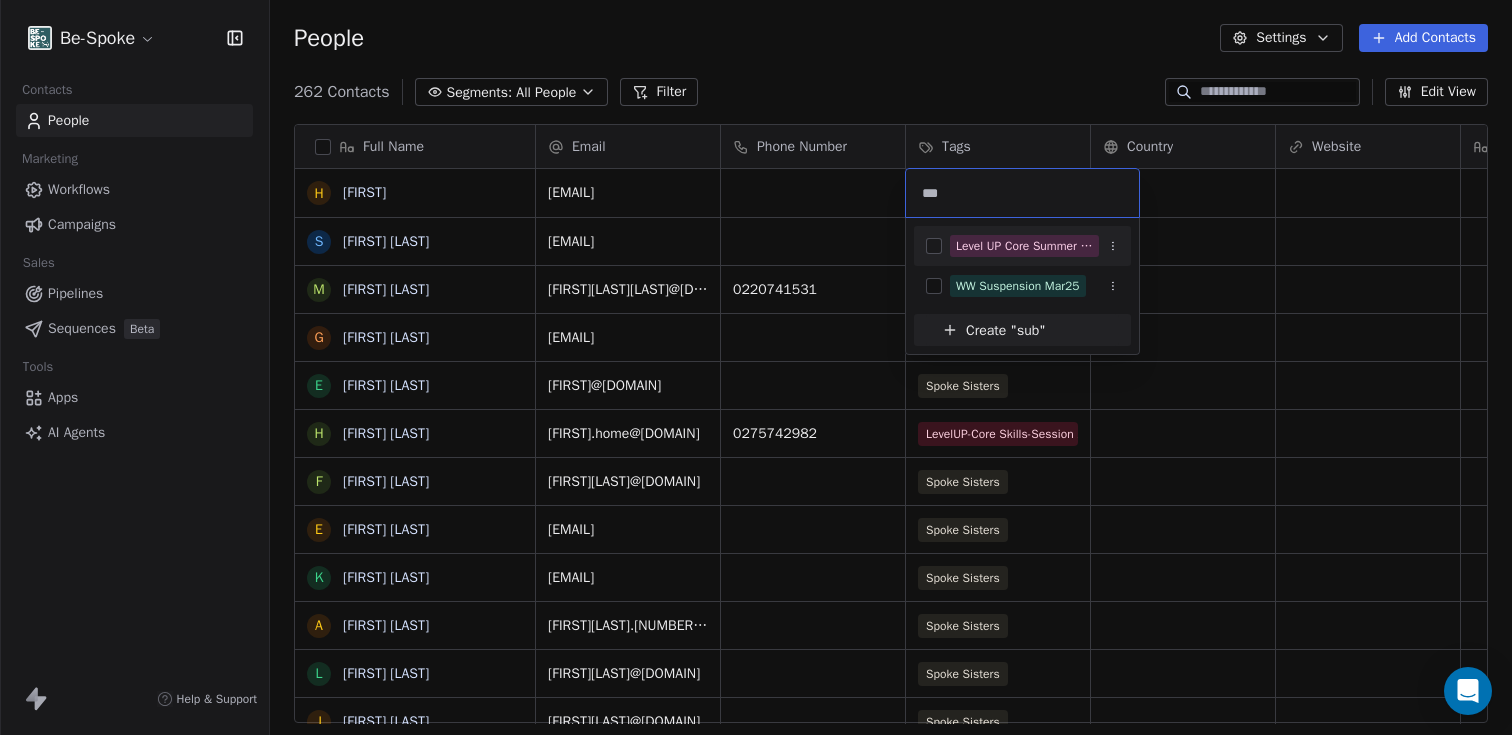 type on "****" 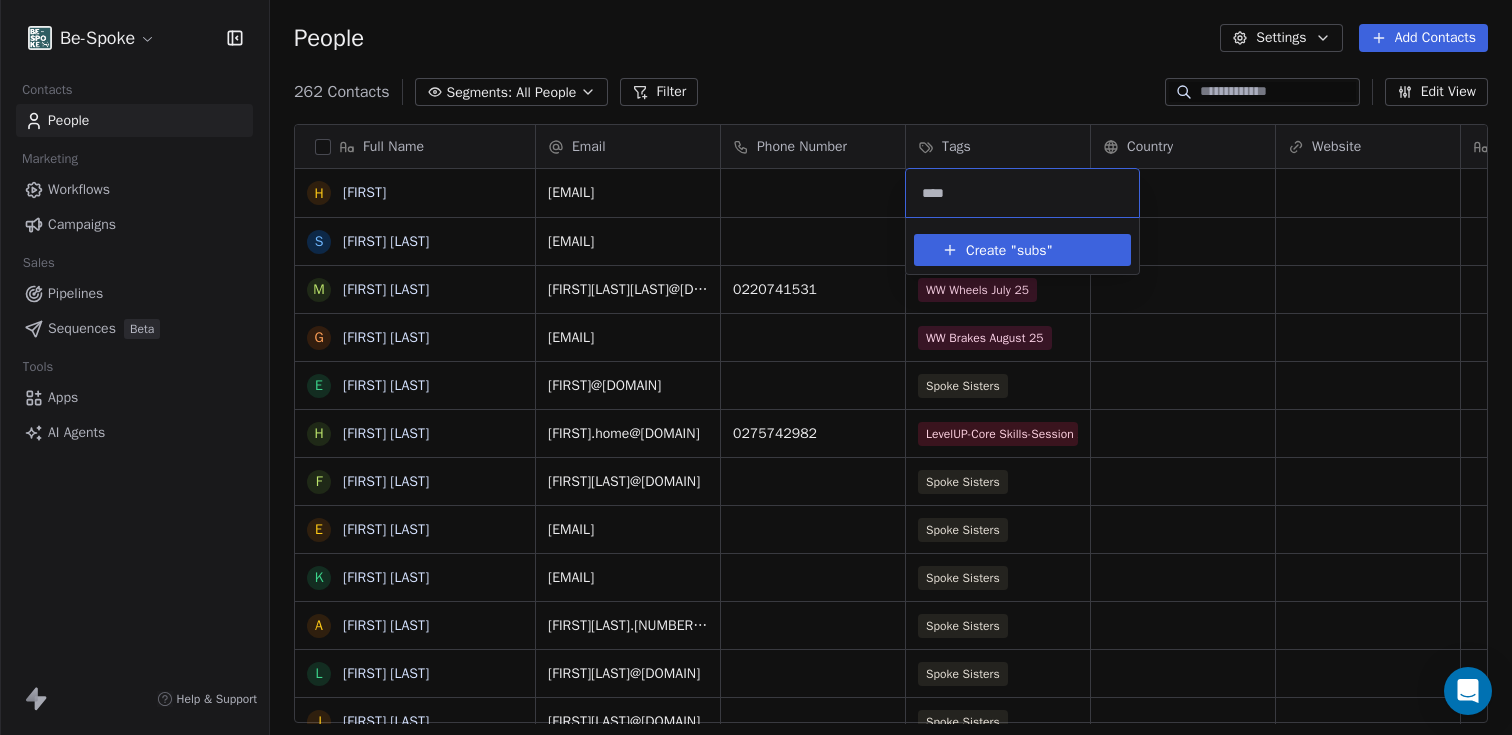 drag, startPoint x: 975, startPoint y: 193, endPoint x: 912, endPoint y: 193, distance: 63 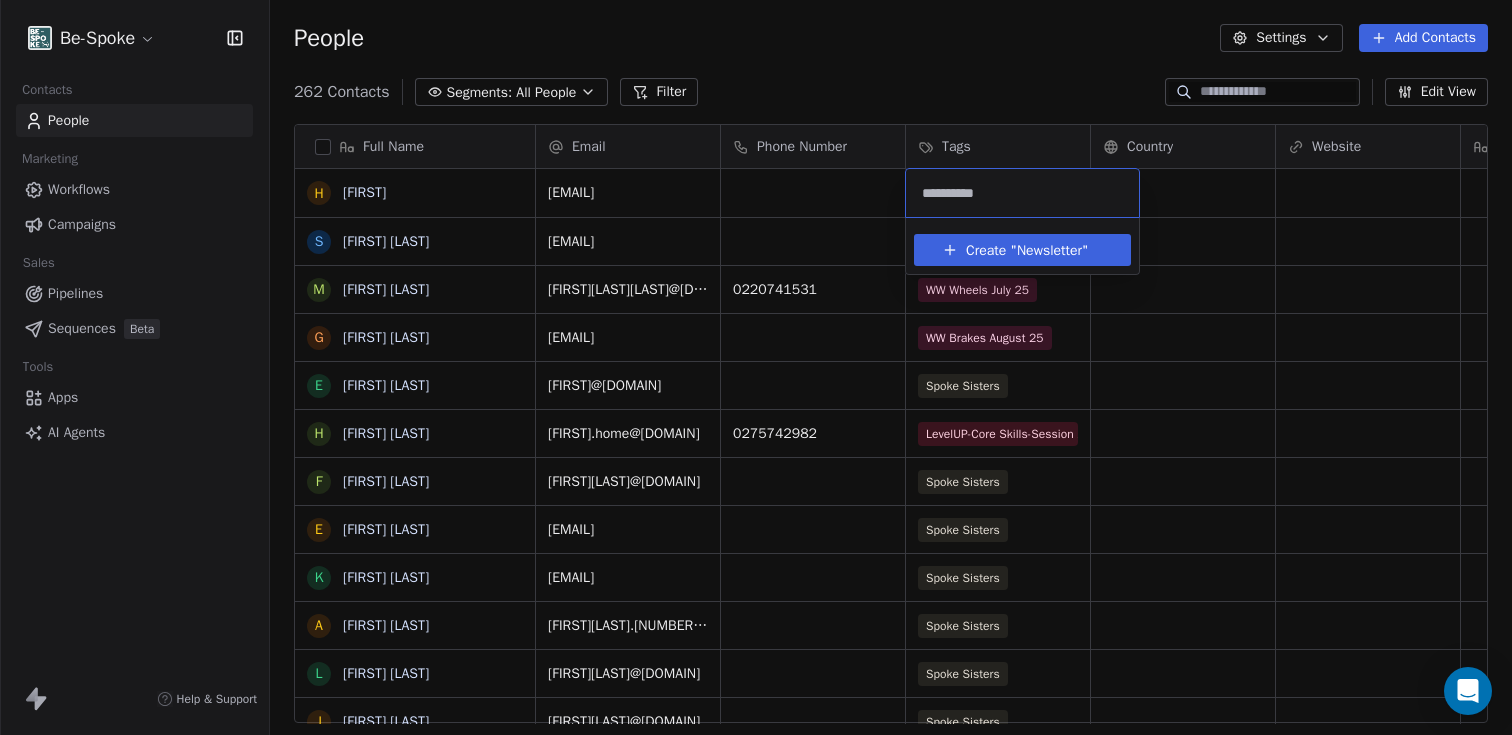 type on "**********" 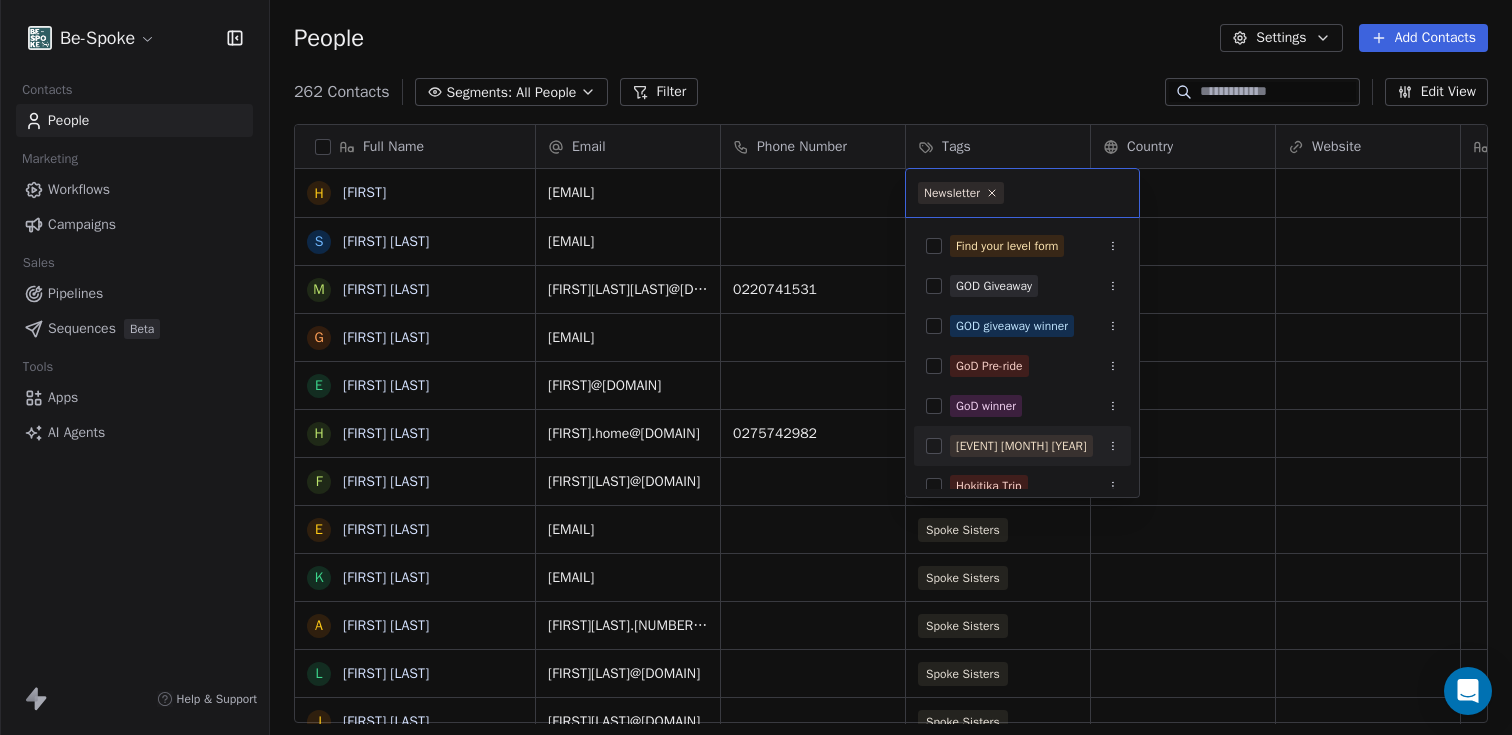 click on "Add Contacts [NUMBER] Contacts Segments: All People Filter  Edit View Tag Add to Sequence Export Full Name H [FIRST] [LAST] Mary M [FIRST] [LAST] Harris G [FIRST] [LAST] Liebert E [FIRST] [LAST] Vallance H [FIRST] [LAST] Dale F [FIRST] [LAST] Taylor E [FIRST] [LAST] Douglas-Clifford K [FIRST] [LAST] Kalisz A [FIRST] [LAST] Payne L [FIRST] [LAST] Kavanagh J [FIRST] [LAST] Nelson S [FIRST] [LAST] I [FIRST] [LAST] K [FIRST] [LAST] J [FIRST] [LAST] Adams L [FIRST] [LAST] L [FIRST] [LAST] N [FIRST] [LAST] Spychalska J [FIRST] [LAST] B [FIRST] [LAST] Maw C [FIRST] [LAST] Glanville A [FIRST] [LAST] Pratt A [FIRST] [LAST] Mocanu E [FIRST] [LAST] Lewis-Sandford A [FIRST] [LAST] Aspros R [FIRST] [LAST] Fairbrass S [FIRST] [LAST] Cochrane H [FIRST] [LAST] Odlin L [FIRST] [LAST] Stephenson A [FIRST] [LAST] Farmer A [FIRST] [LAST] van tromp Email Phone Number Tags Country Website Job Title Status Contact Source NPS Score [EMAIL] [EMAIL] Spoke Sisters [EMAIL] [PHONE] WW Wheels [DATE] plum_tea@example.com WW Brakes [DATE] [EMAIL] Spoke Sisters [EMAIL]" at bounding box center (756, 367) 